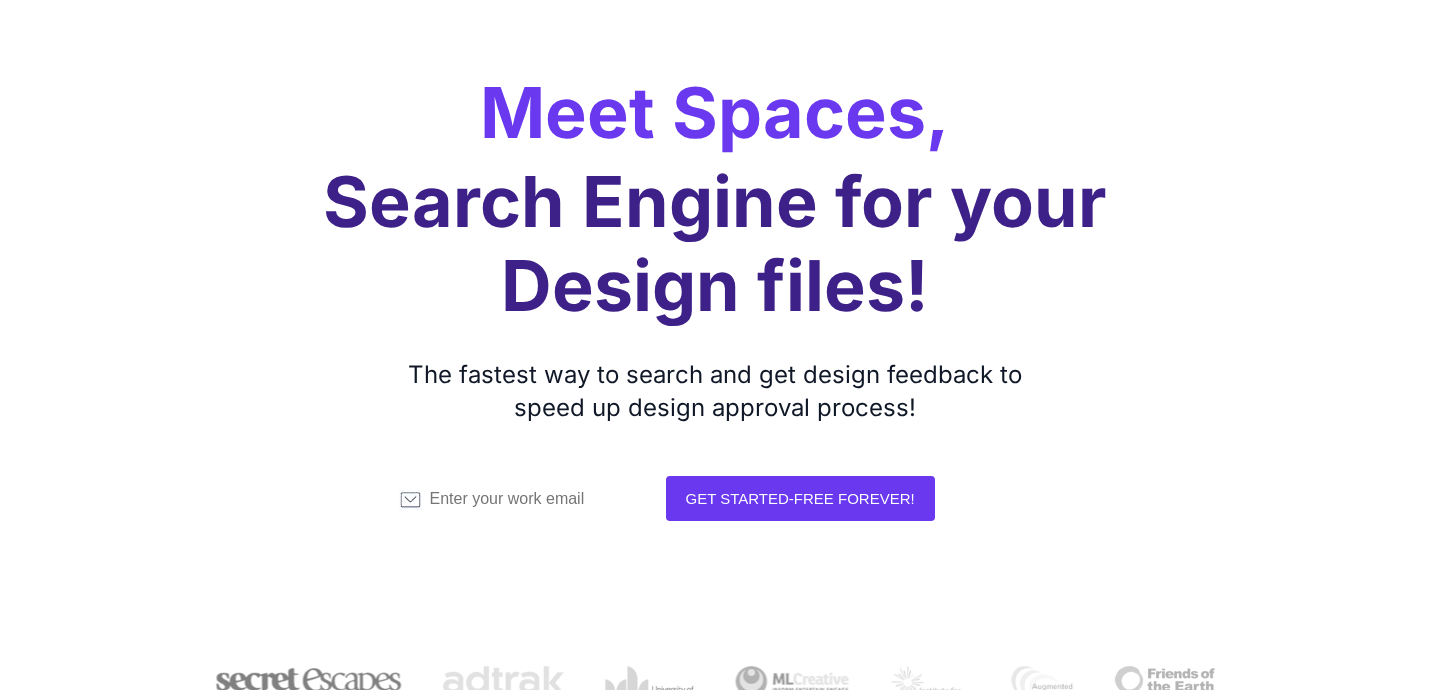 scroll, scrollTop: 172, scrollLeft: 0, axis: vertical 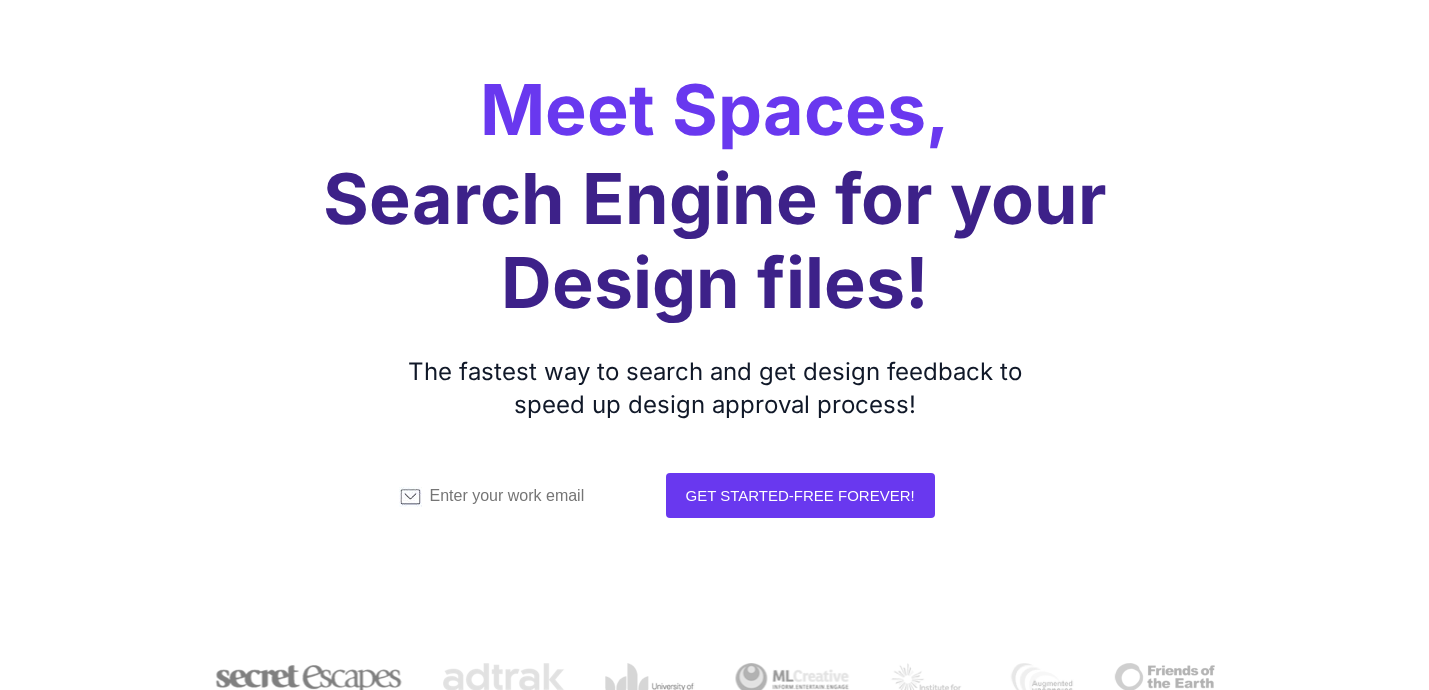 click on "Meet Spaces, Search Engine for your Design files! The fastest way to search and get design feedback to speed up design approval process!     Get Started-Free Forever!" at bounding box center [715, 251] 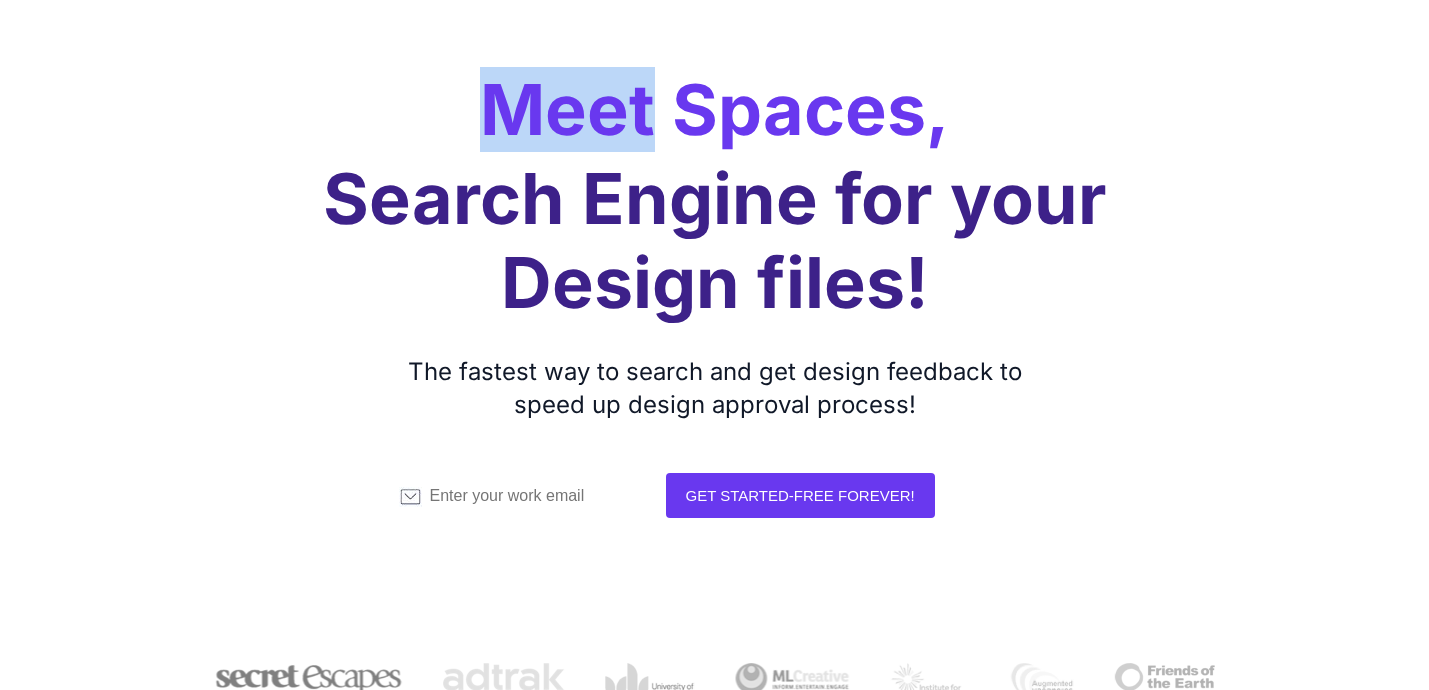 click on "Meet Spaces, Search Engine for your Design files! The fastest way to search and get design feedback to speed up design approval process!     Get Started-Free Forever!" at bounding box center (715, 251) 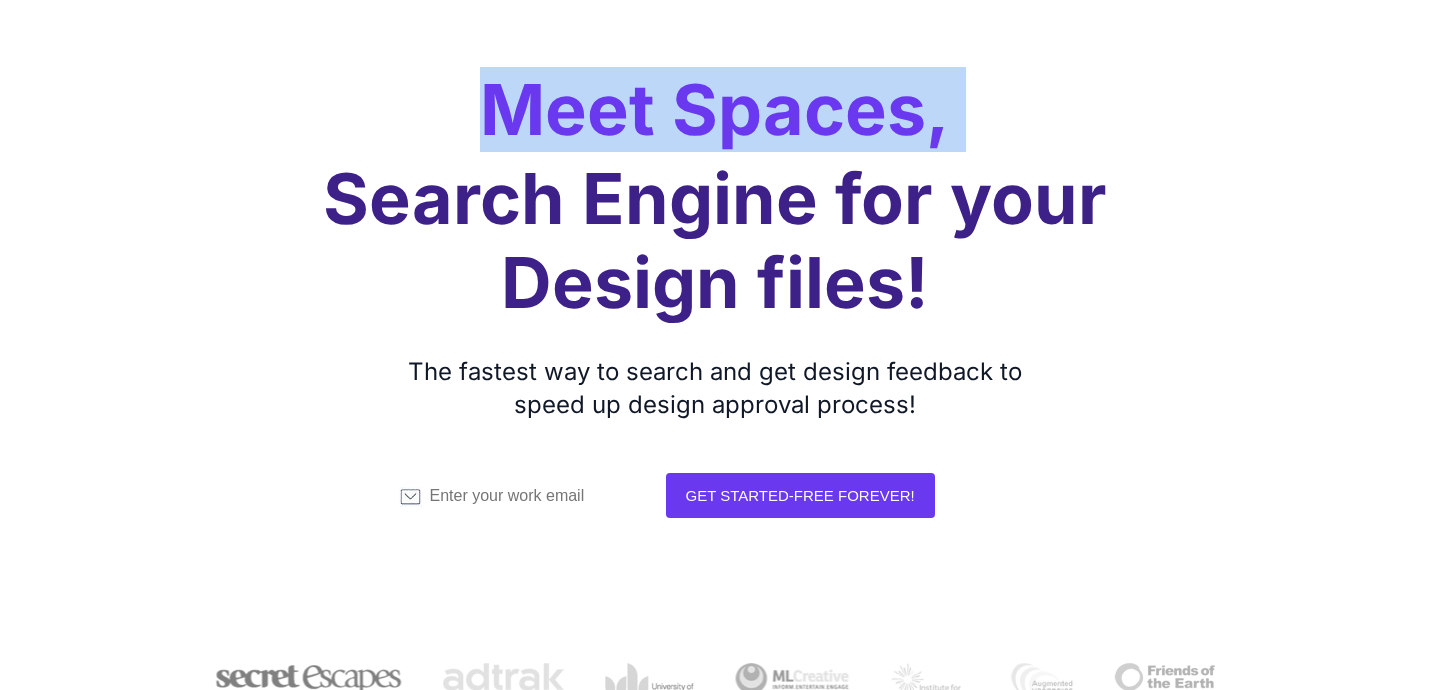 click on "Meet Spaces, Search Engine for your Design files! The fastest way to search and get design feedback to speed up design approval process!     Get Started-Free Forever!" at bounding box center [715, 251] 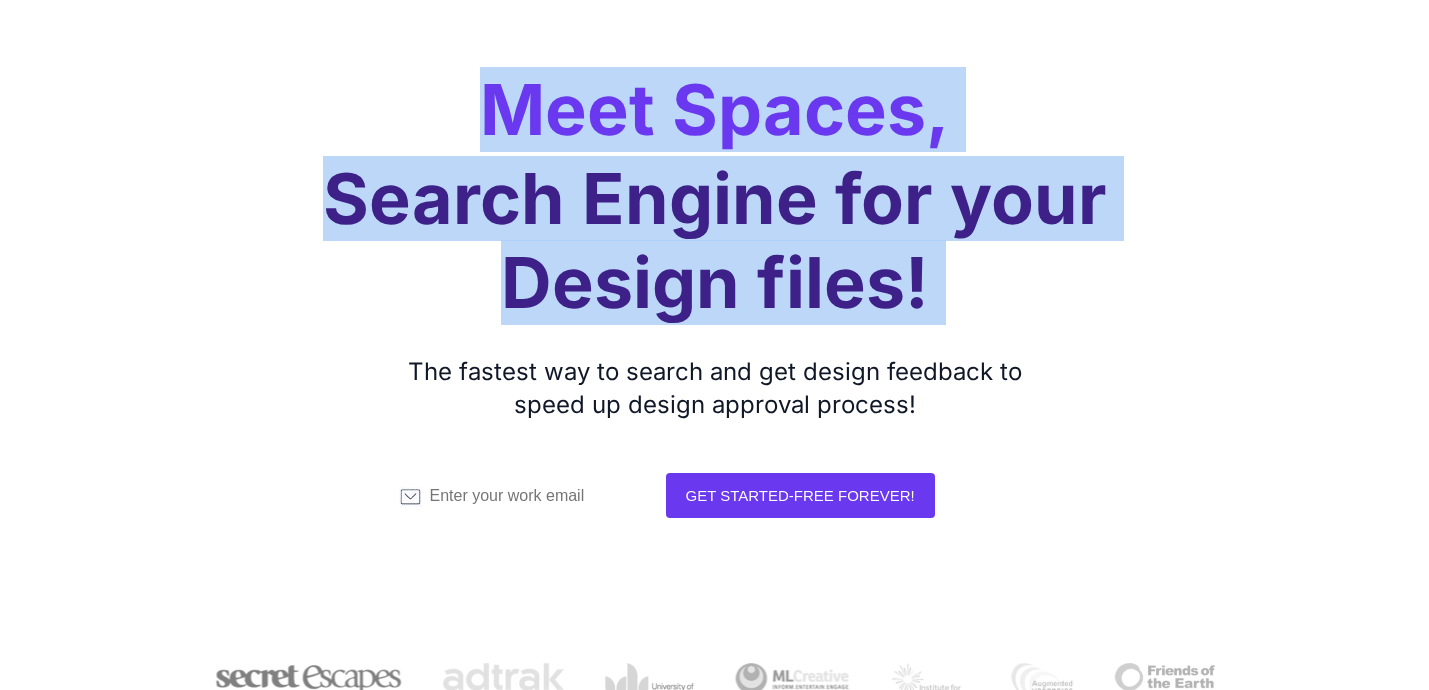 drag, startPoint x: 478, startPoint y: 103, endPoint x: 752, endPoint y: 327, distance: 353.9096 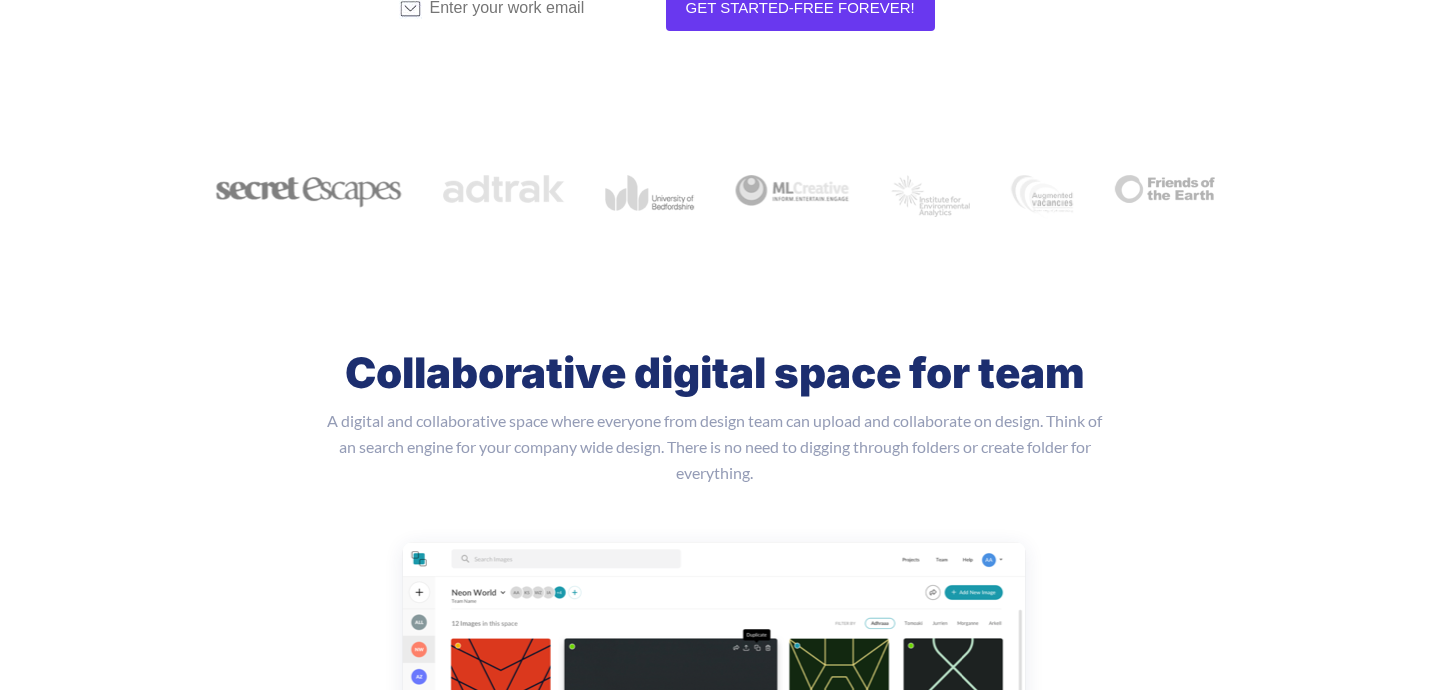 scroll, scrollTop: 689, scrollLeft: 0, axis: vertical 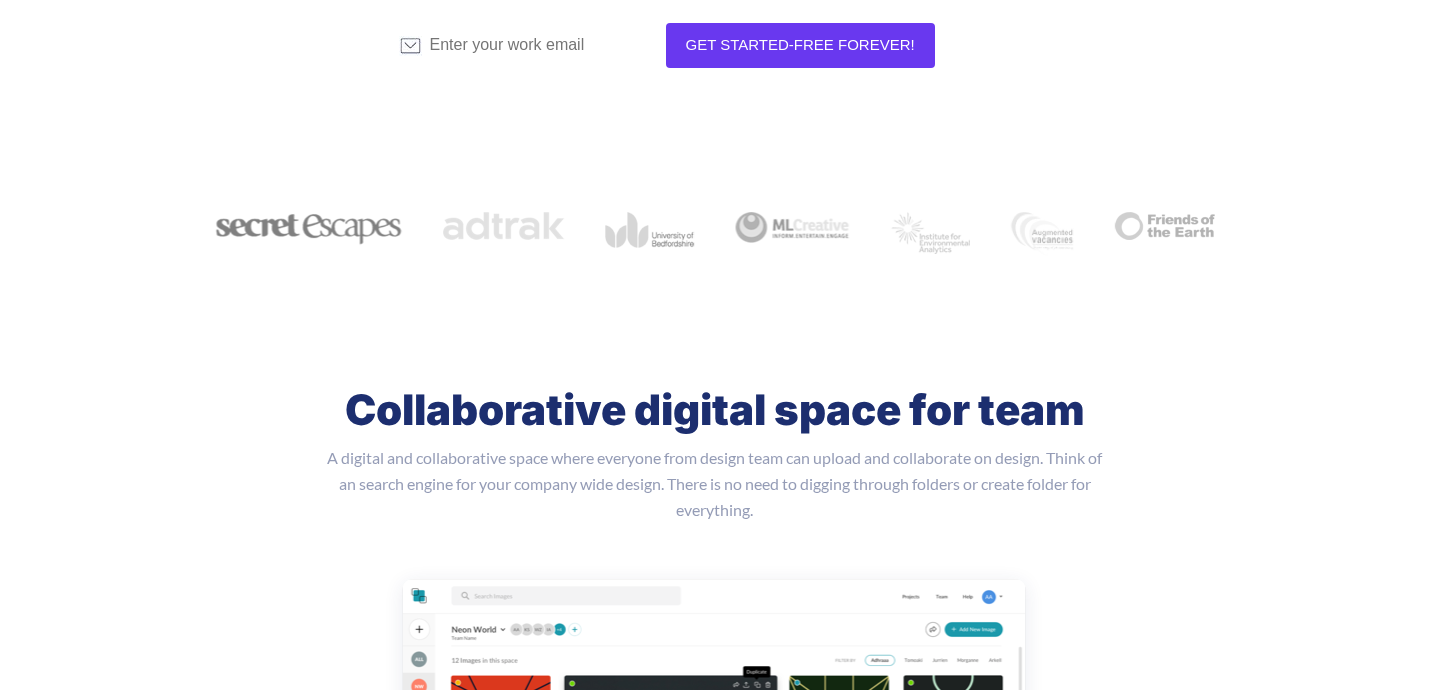 click at bounding box center (504, 226) 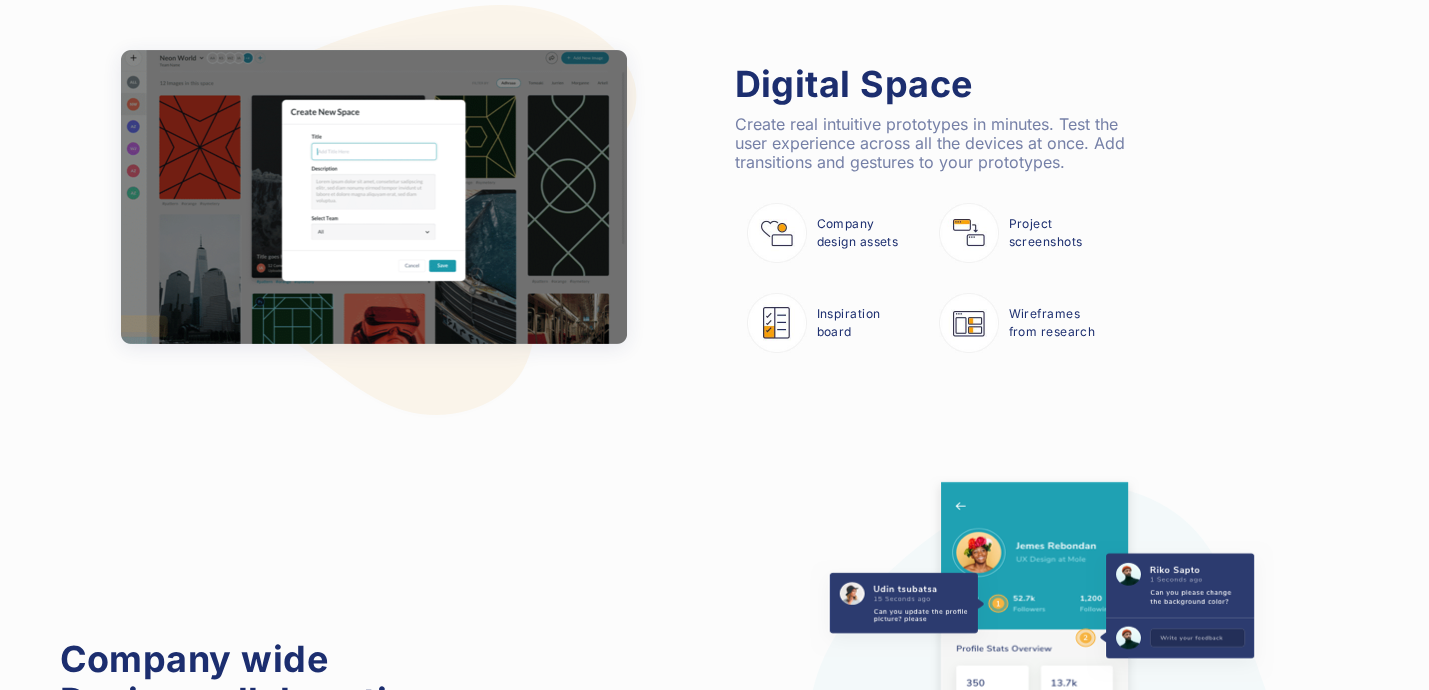 scroll, scrollTop: 2529, scrollLeft: 0, axis: vertical 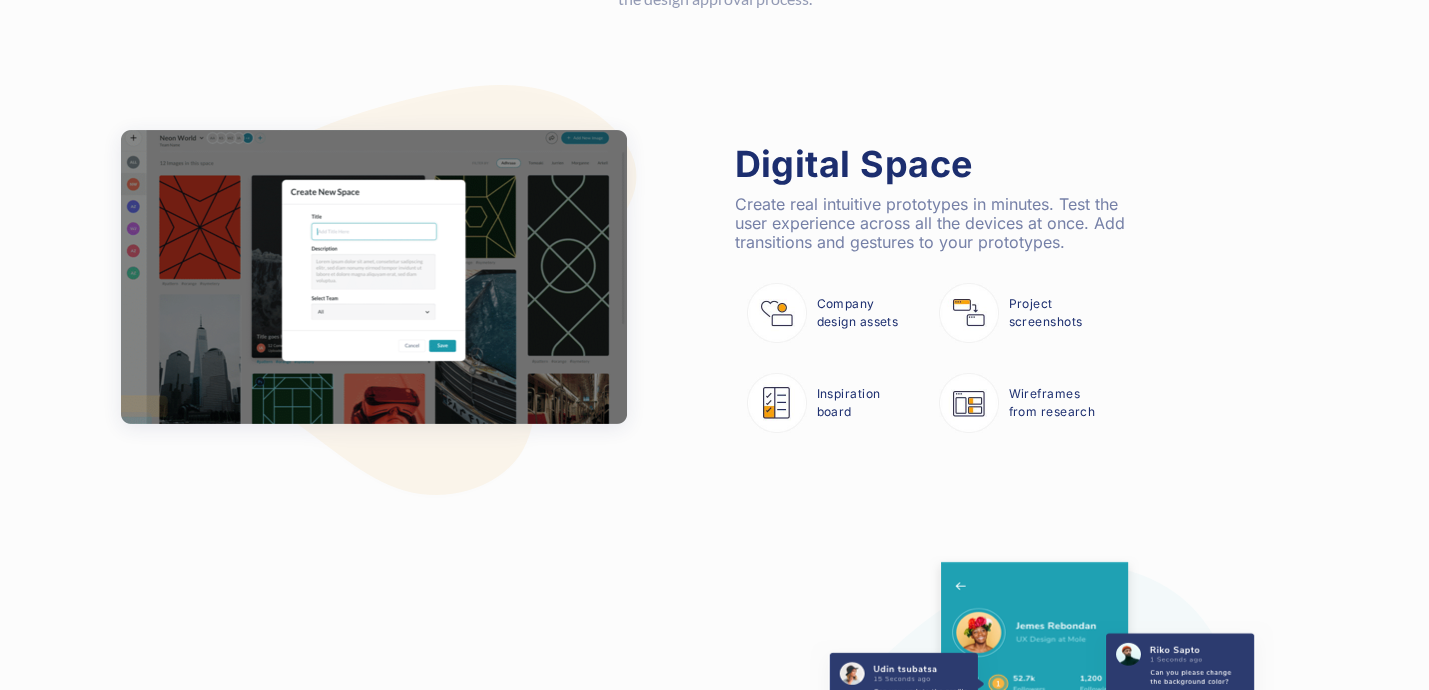 click at bounding box center [377, 294] 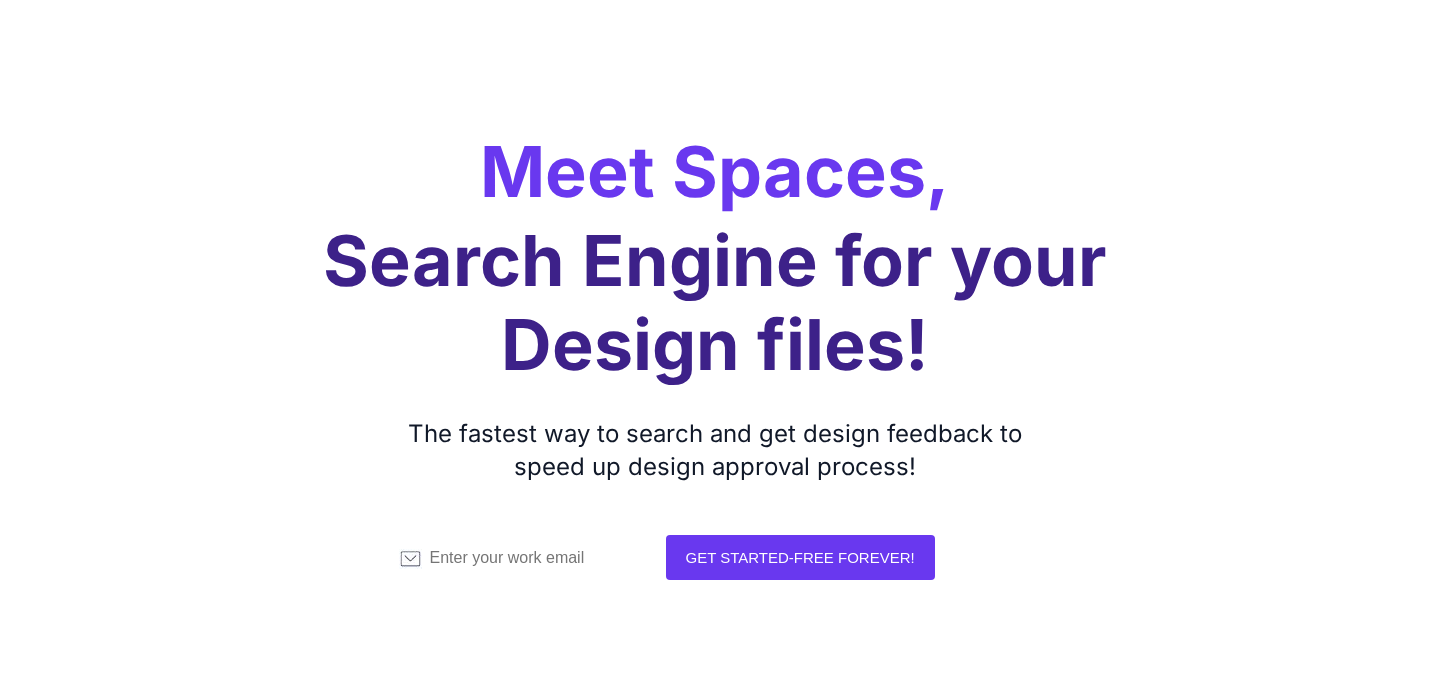 scroll, scrollTop: 0, scrollLeft: 0, axis: both 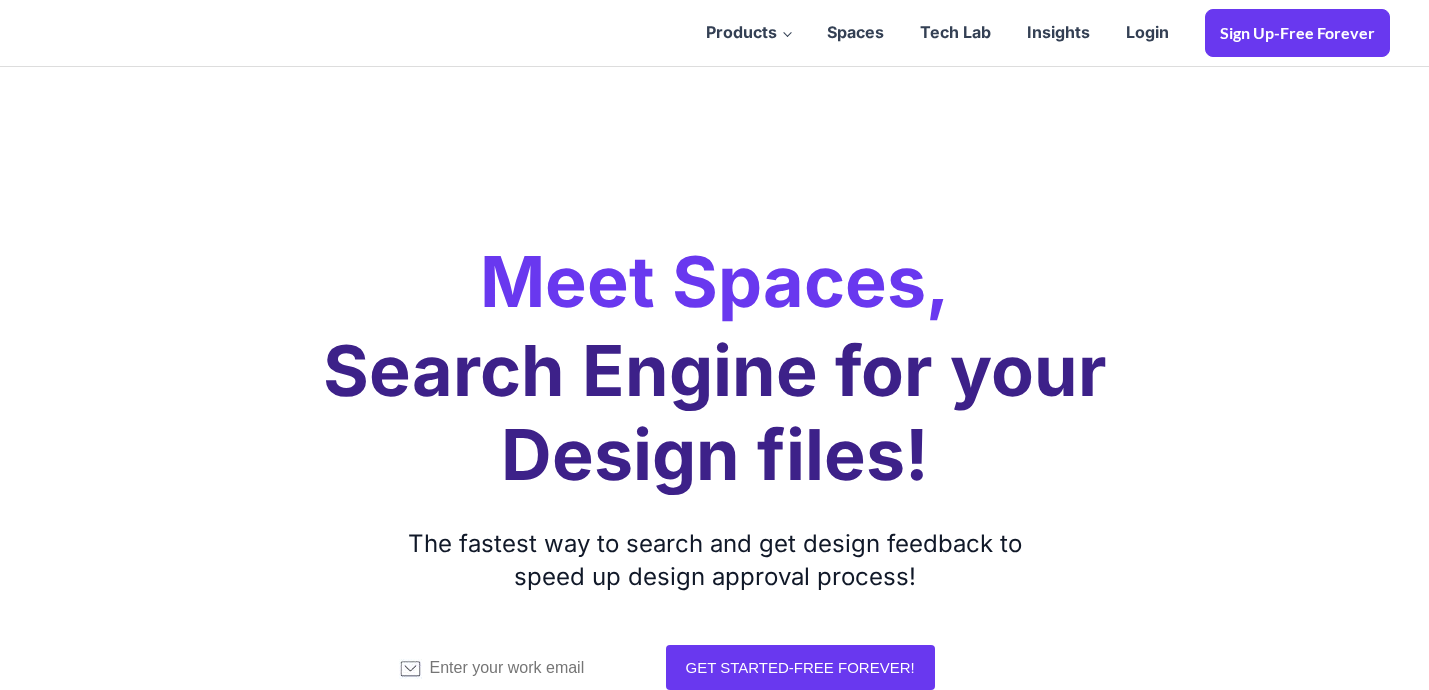 click on "Products Design Collaboration Project Workflow Spaces Spaces Tech Lab Insights Login Sign Up-Free Forever" at bounding box center (715, 33) 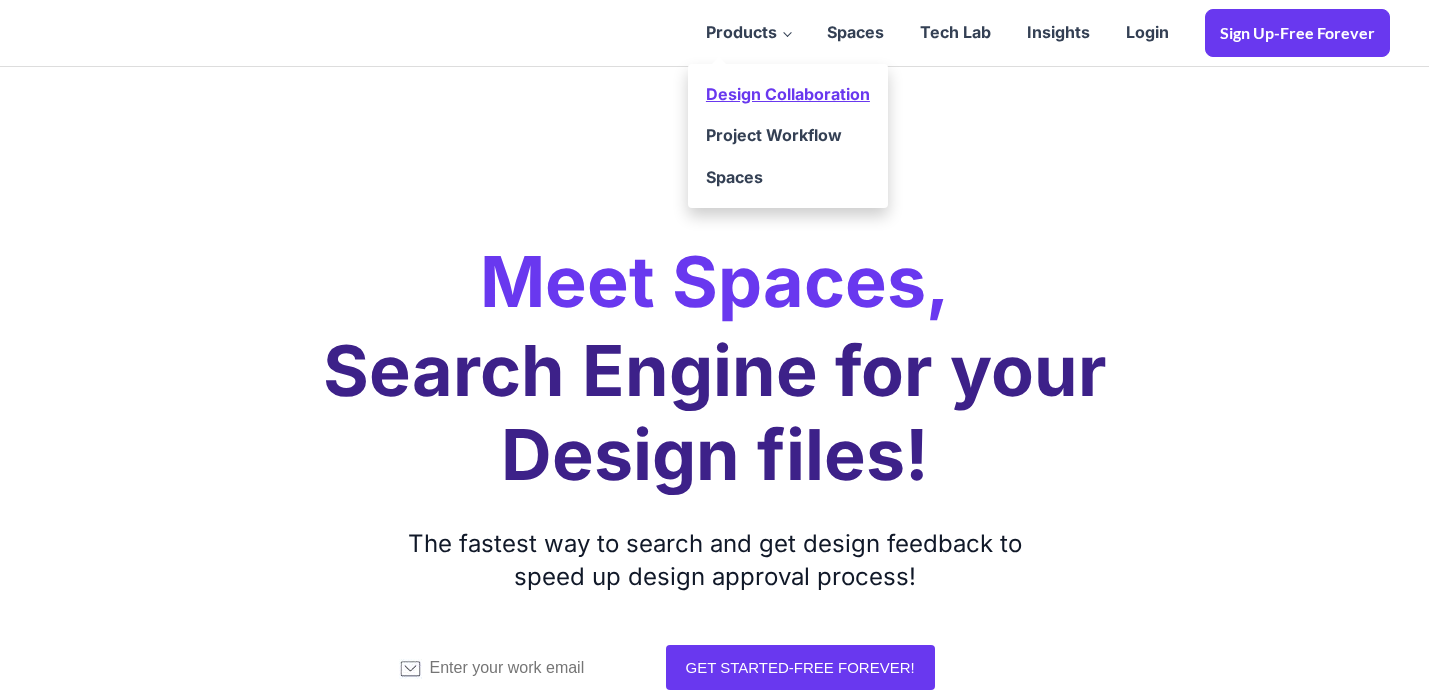 click on "Design Collaboration" at bounding box center [788, 95] 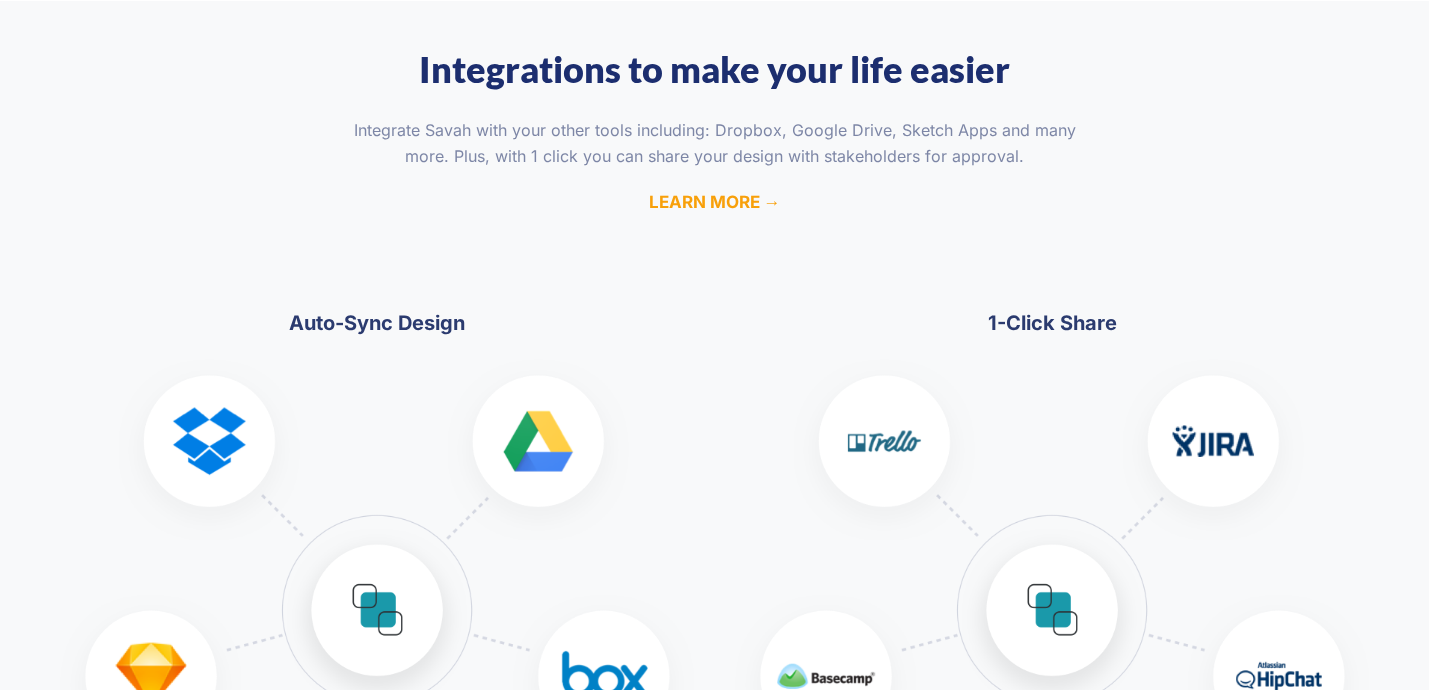 scroll, scrollTop: 5958, scrollLeft: 0, axis: vertical 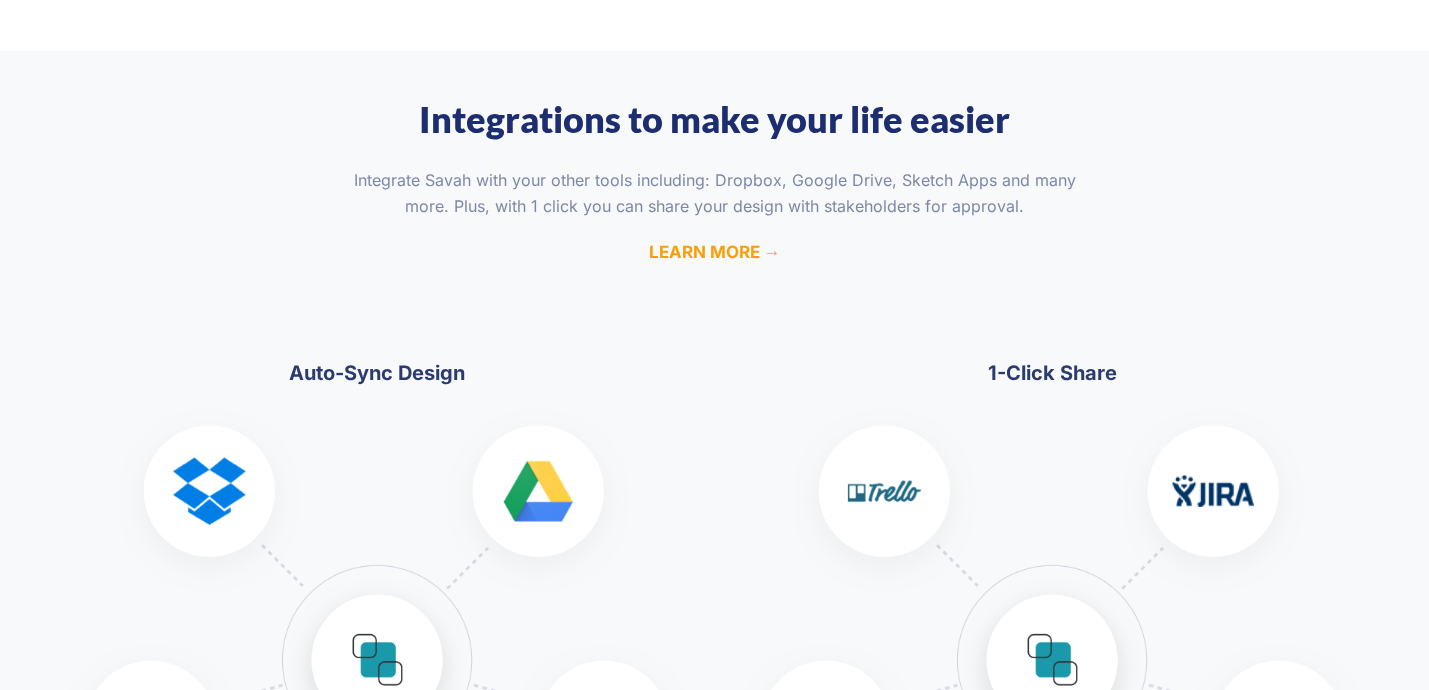 click on "Integrations to make your life easier Integrate Savah with your other tools including: Dropbox, Google Drive, Sketch Apps and many more. Plus, with 1 click you can share your design with stakeholders for approval.  LEARN MORE → Auto-Sync Design 1-Click Share" at bounding box center (715, 553) 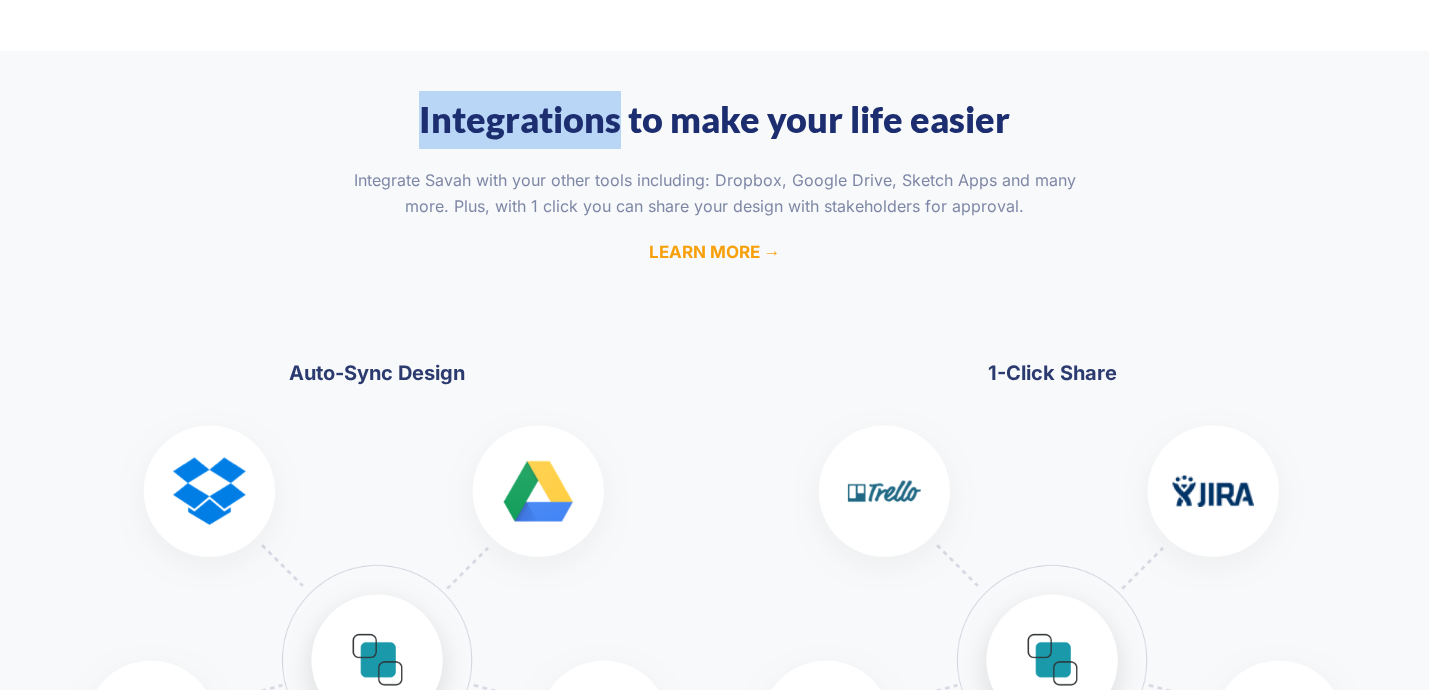 click on "Integrations to make your life easier Integrate Savah with your other tools including: Dropbox, Google Drive, Sketch Apps and many more. Plus, with 1 click you can share your design with stakeholders for approval.  LEARN MORE → Auto-Sync Design 1-Click Share" at bounding box center [715, 553] 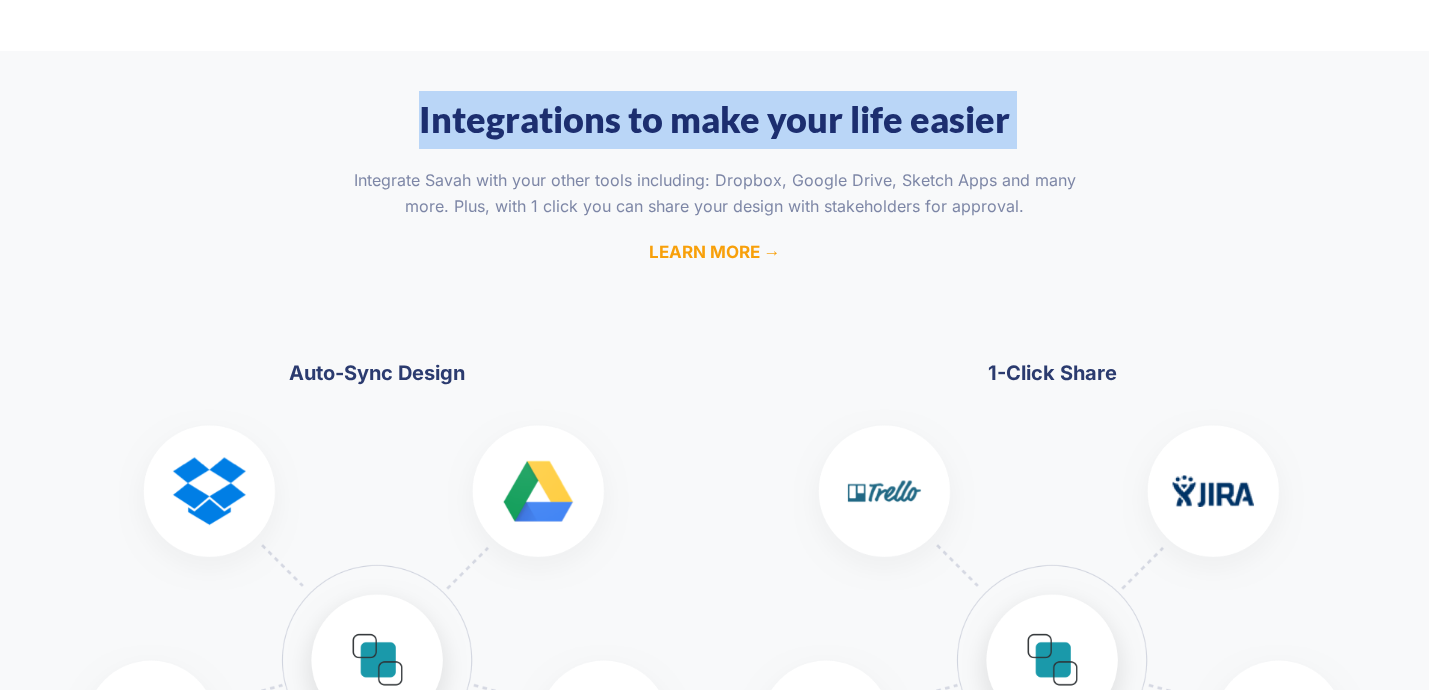 click on "Integrations to make your life easier Integrate Savah with your other tools including: Dropbox, Google Drive, Sketch Apps and many more. Plus, with 1 click you can share your design with stakeholders for approval.  LEARN MORE → Auto-Sync Design 1-Click Share" at bounding box center (715, 553) 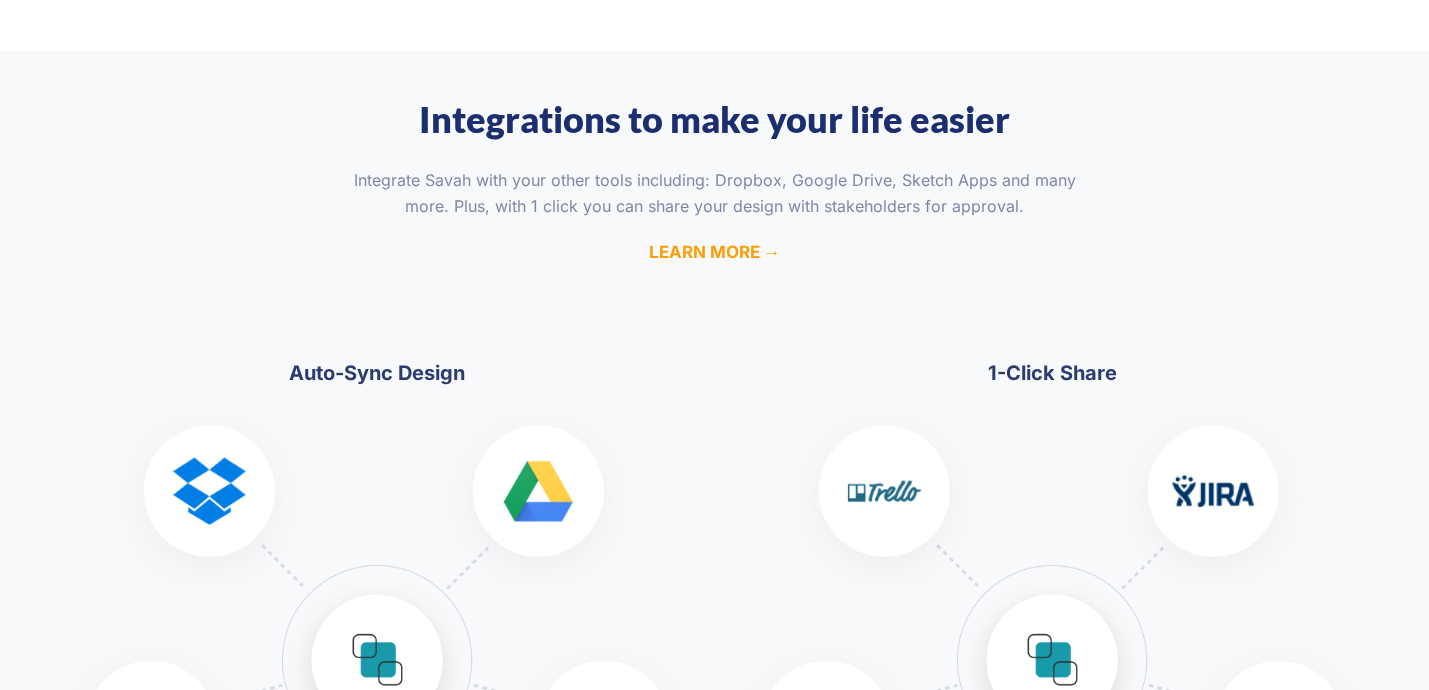 click on "Integrations to make your life easier Integrate Savah with your other tools including: Dropbox, Google Drive, Sketch Apps and many more. Plus, with 1 click you can share your design with stakeholders for approval.  LEARN MORE → Auto-Sync Design 1-Click Share" at bounding box center (715, 553) 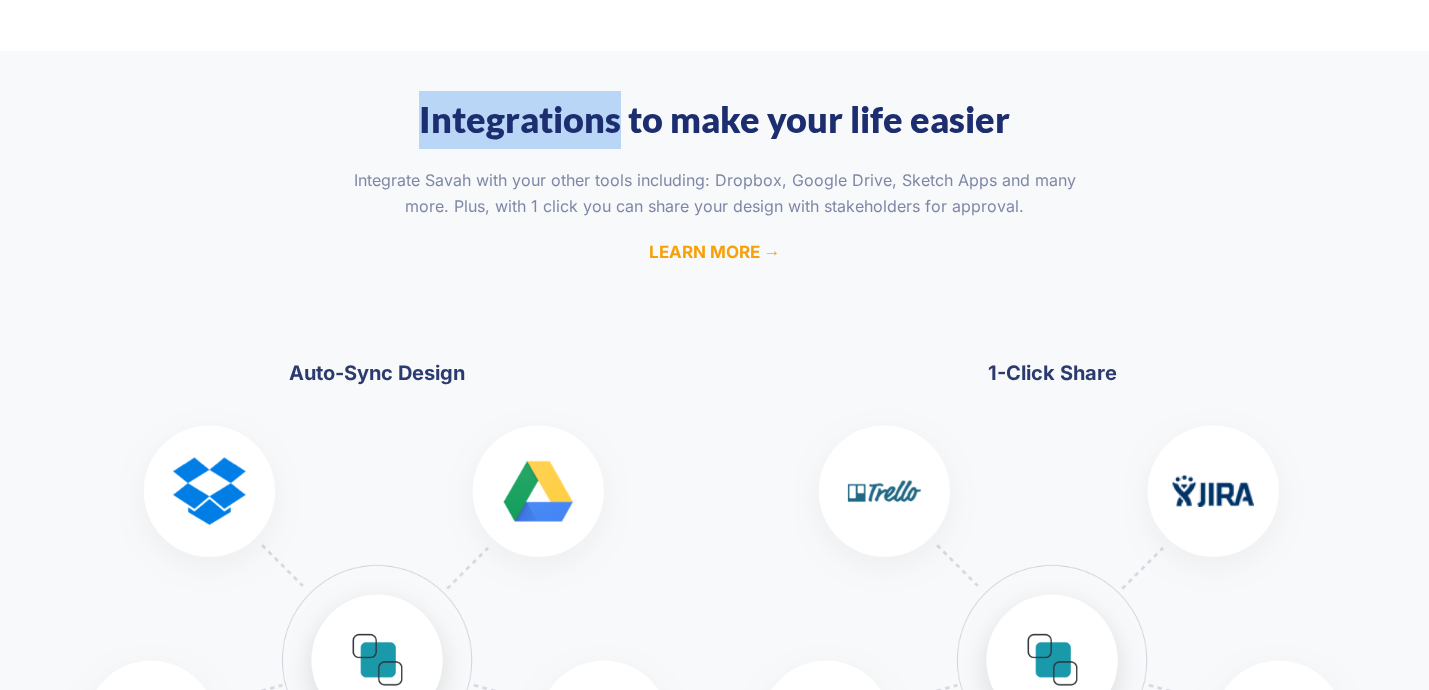 click on "Integrations to make your life easier Integrate Savah with your other tools including: Dropbox, Google Drive, Sketch Apps and many more. Plus, with 1 click you can share your design with stakeholders for approval.  LEARN MORE → Auto-Sync Design 1-Click Share" at bounding box center [715, 553] 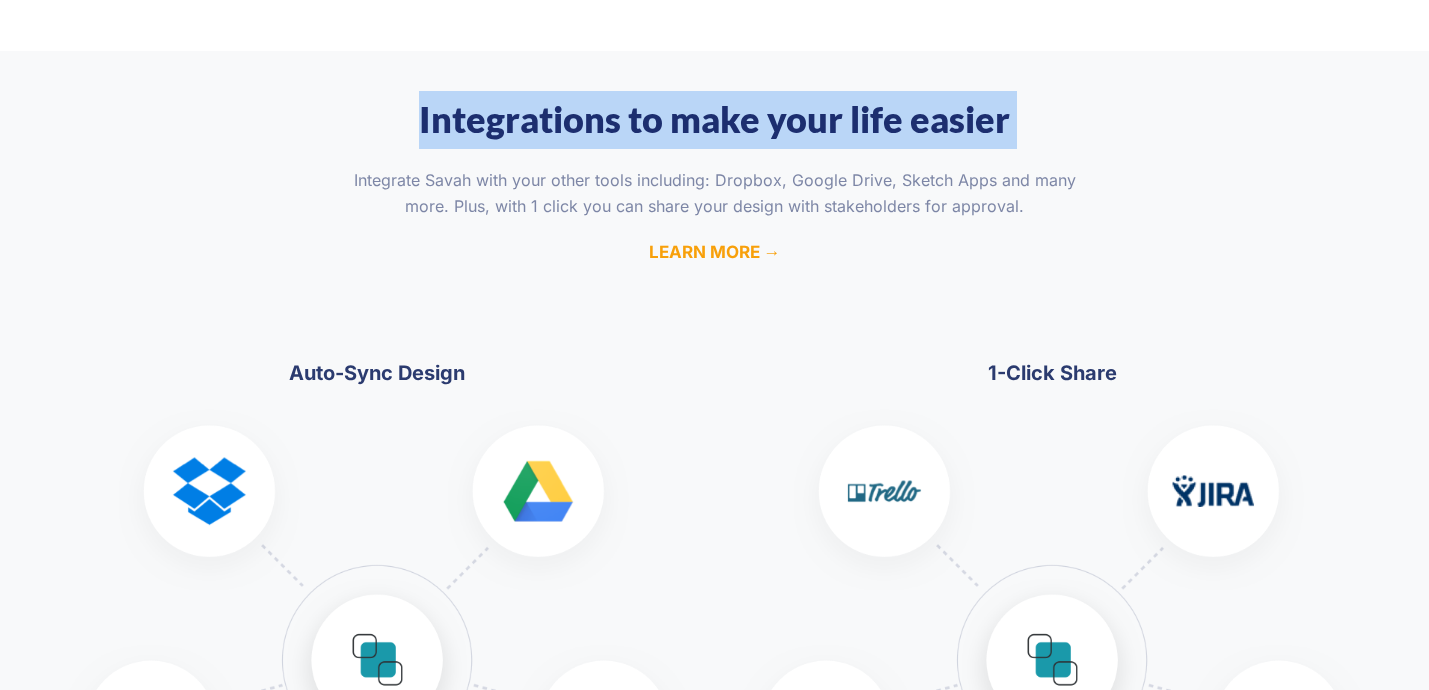 click on "Integrations to make your life easier Integrate Savah with your other tools including: Dropbox, Google Drive, Sketch Apps and many more. Plus, with 1 click you can share your design with stakeholders for approval.  LEARN MORE → Auto-Sync Design 1-Click Share" at bounding box center (715, 553) 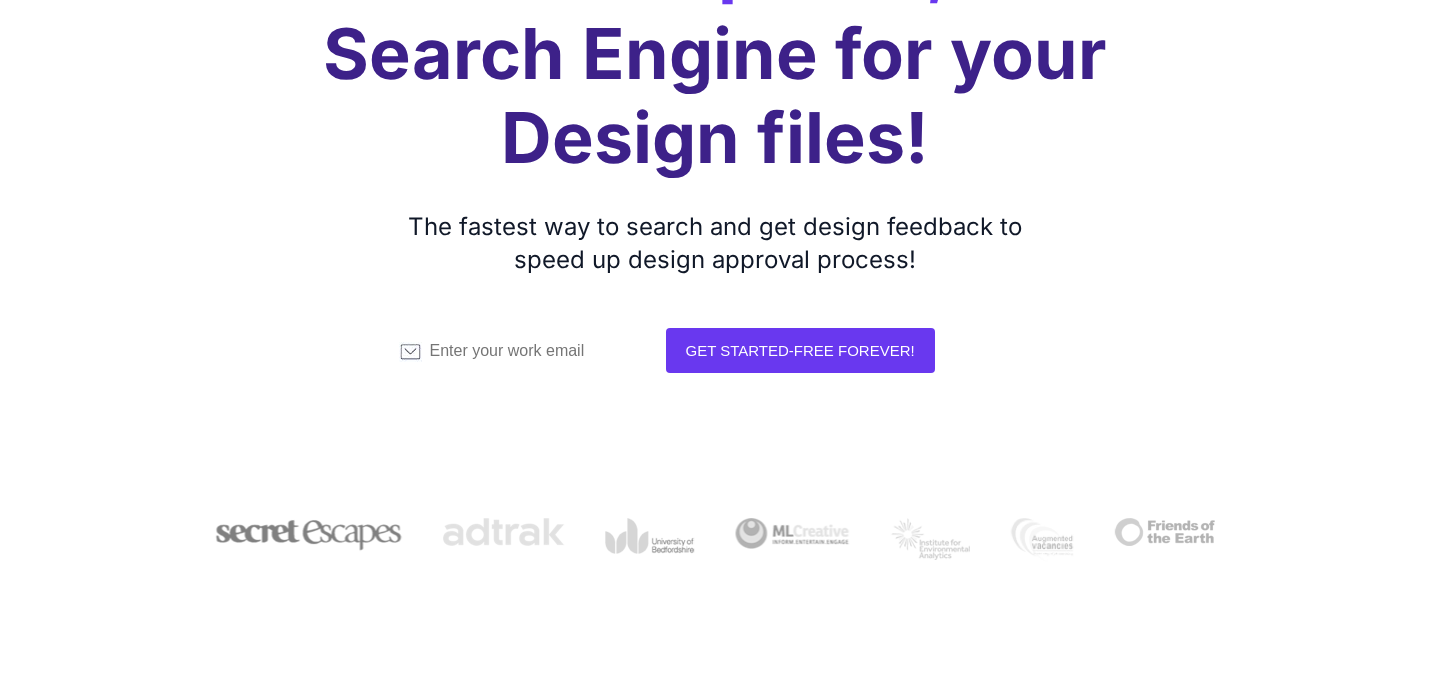 scroll, scrollTop: 0, scrollLeft: 0, axis: both 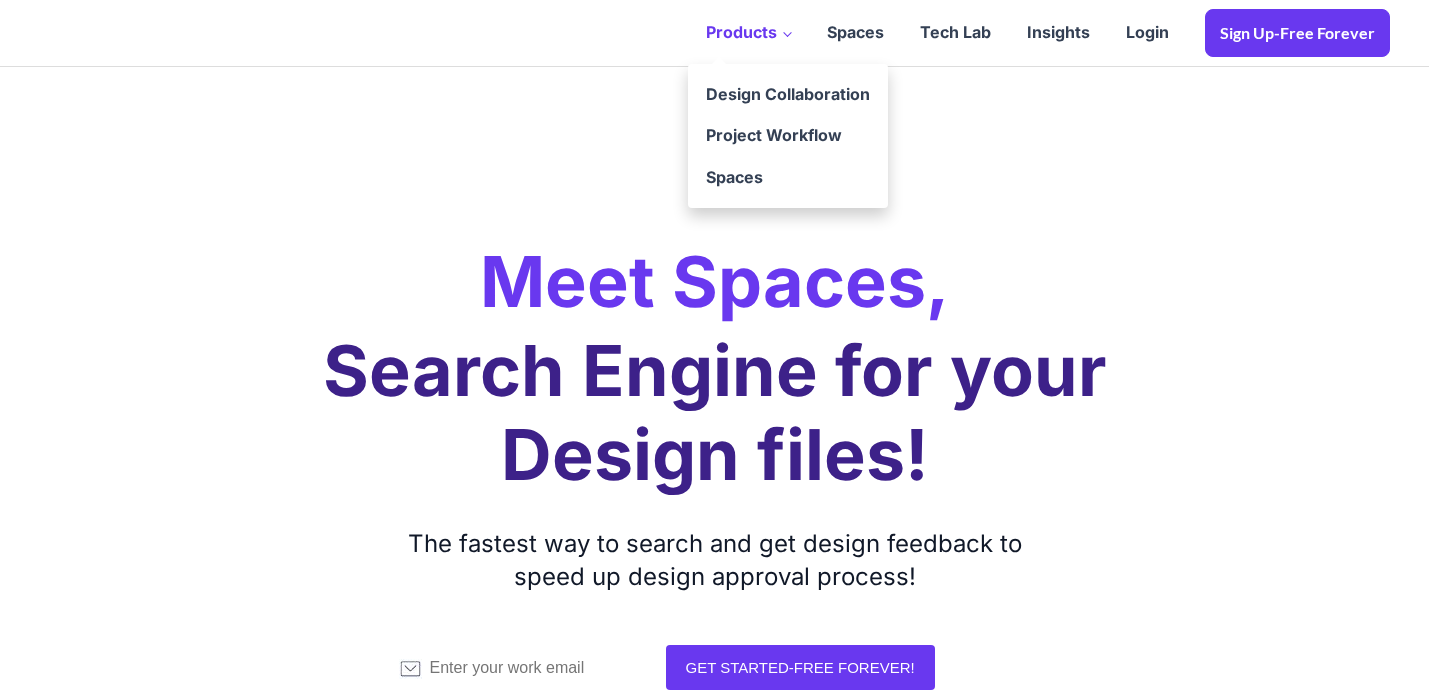 click on "Products" at bounding box center [748, 33] 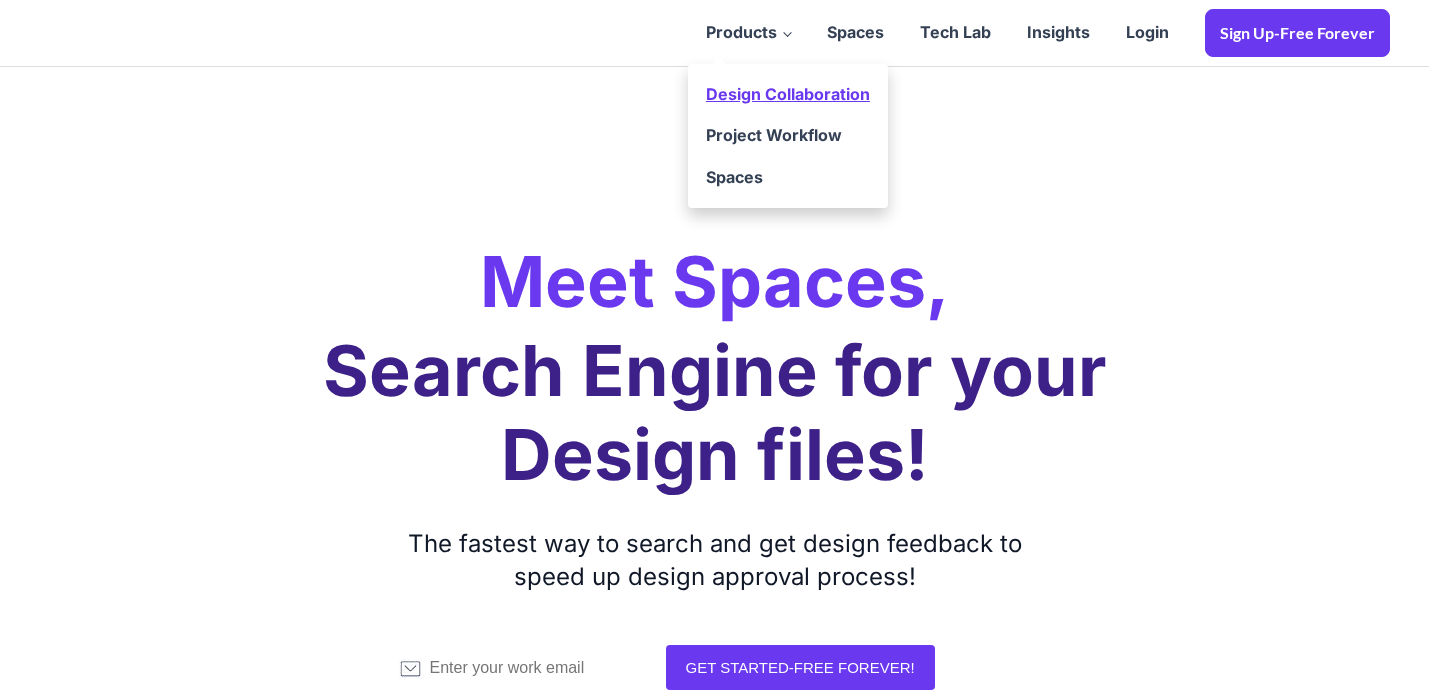 click on "Design Collaboration" at bounding box center [788, 95] 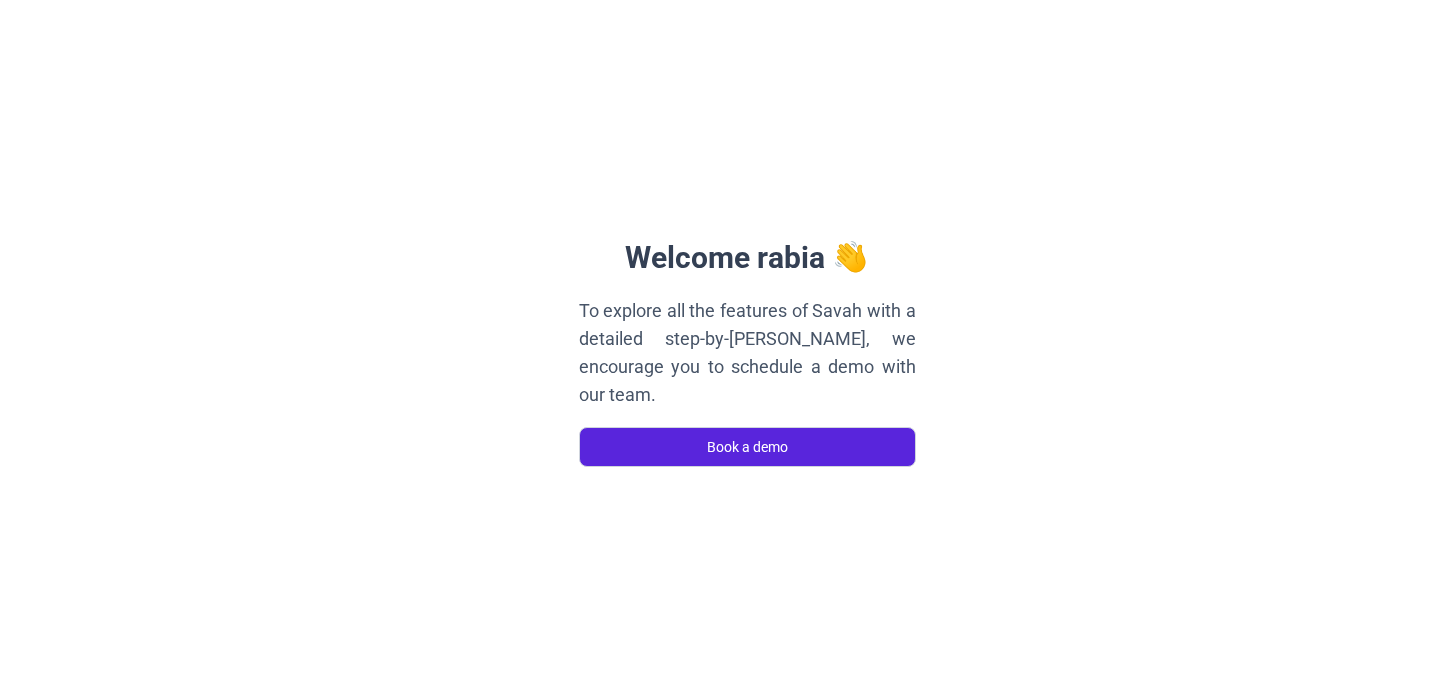 scroll, scrollTop: 0, scrollLeft: 0, axis: both 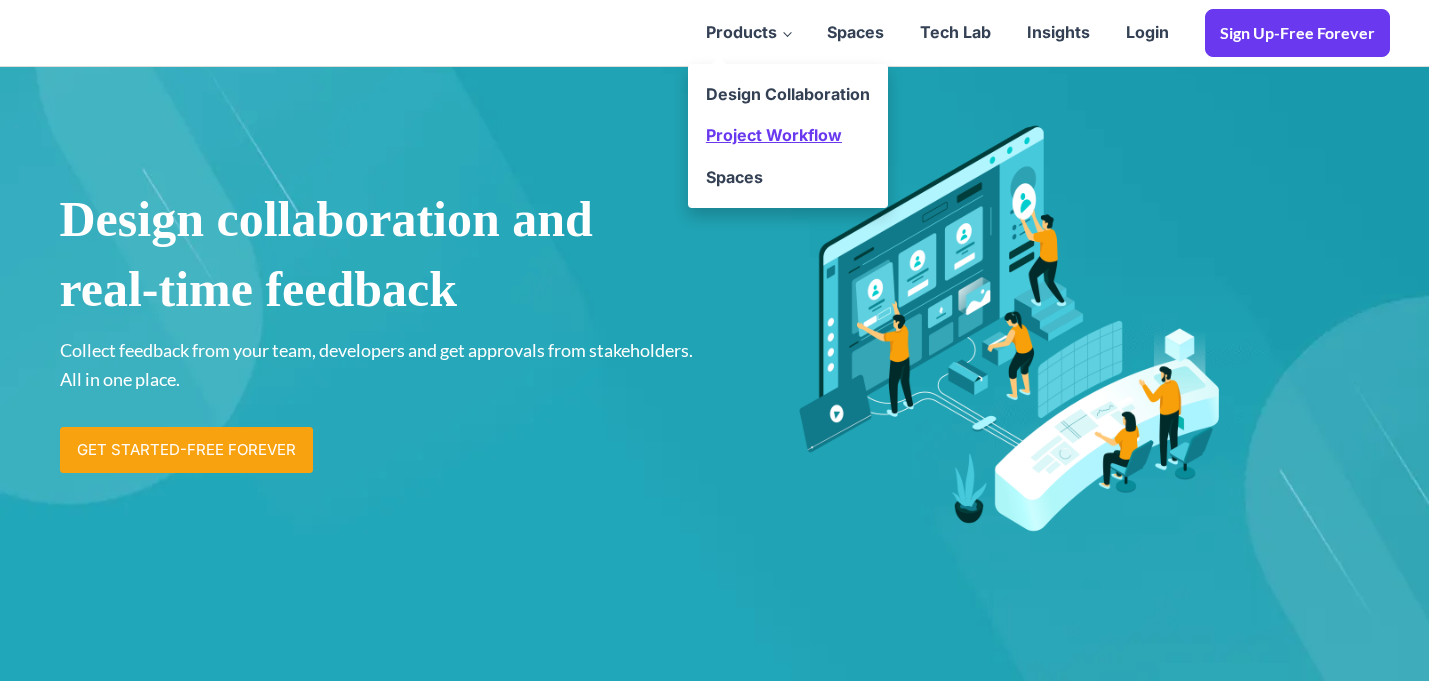 click on "Project Workflow" at bounding box center [788, 136] 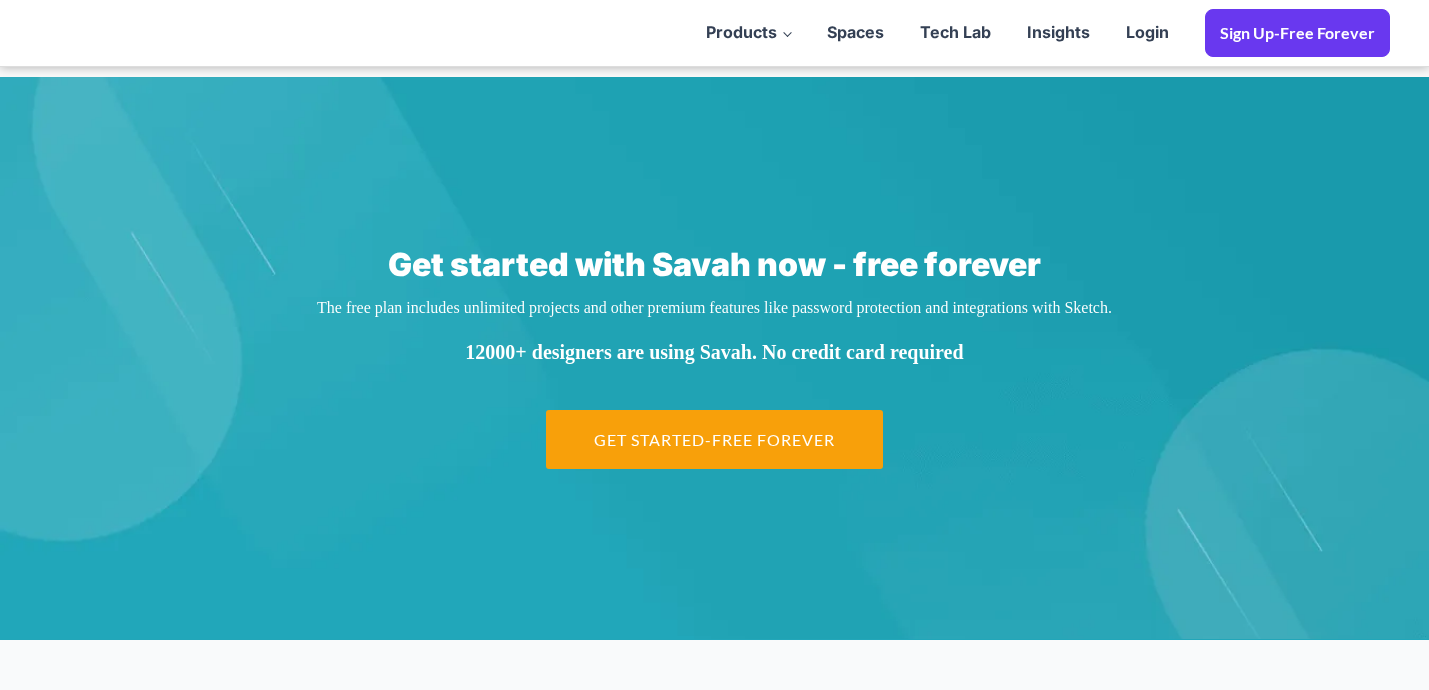 scroll, scrollTop: 4672, scrollLeft: 0, axis: vertical 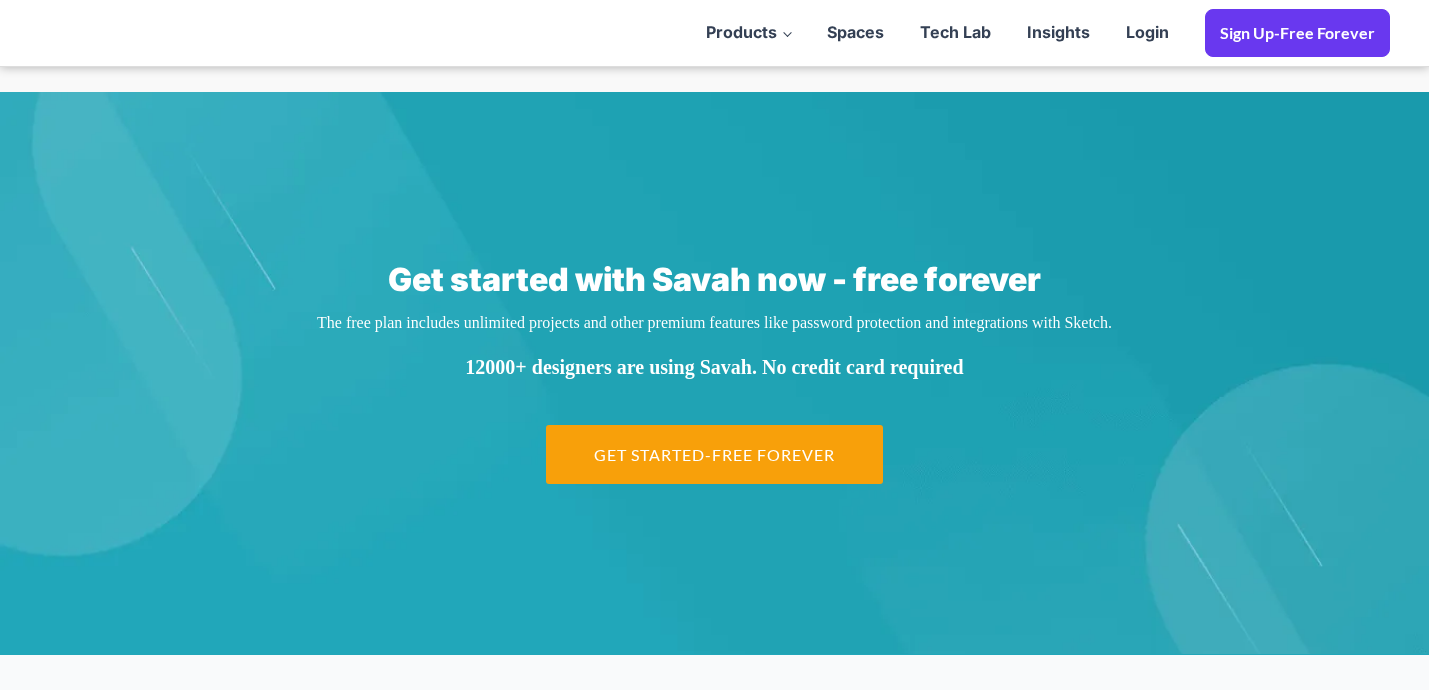 click on "Get Started-Free Forever" at bounding box center (714, 454) 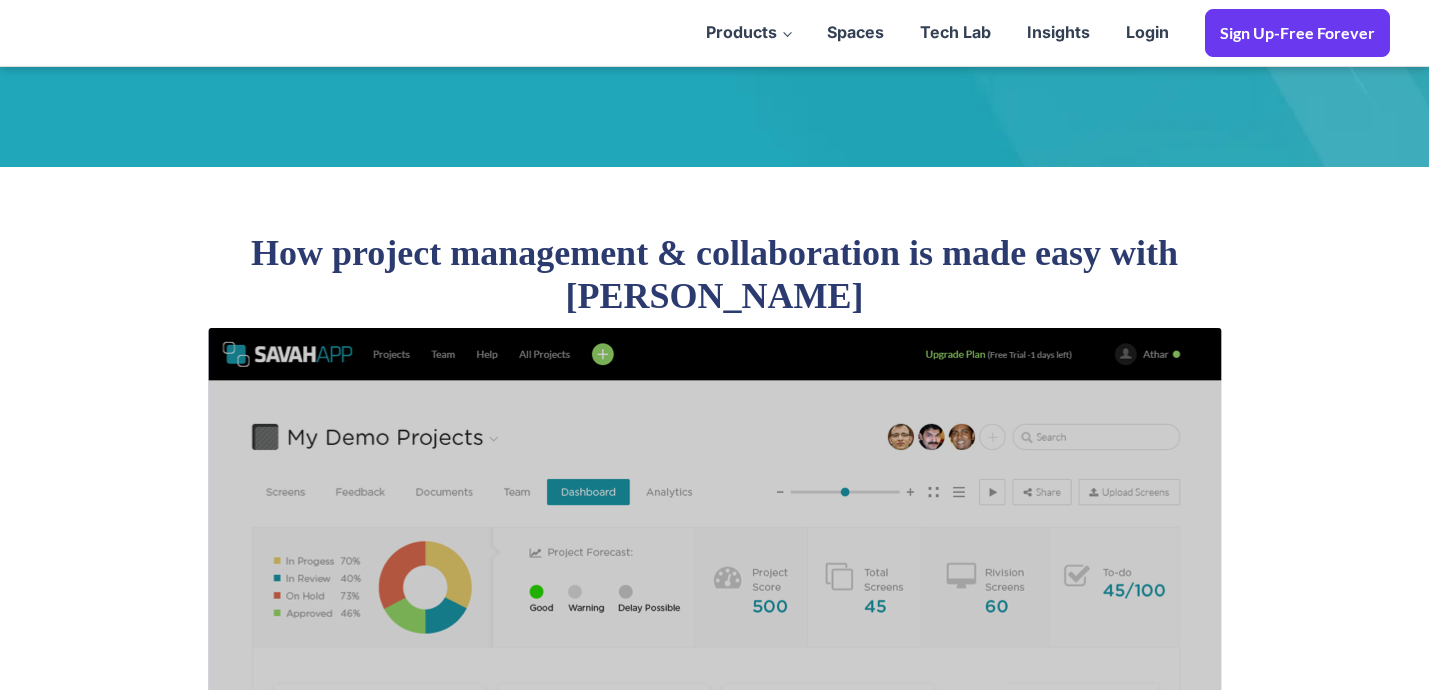 scroll, scrollTop: 0, scrollLeft: 0, axis: both 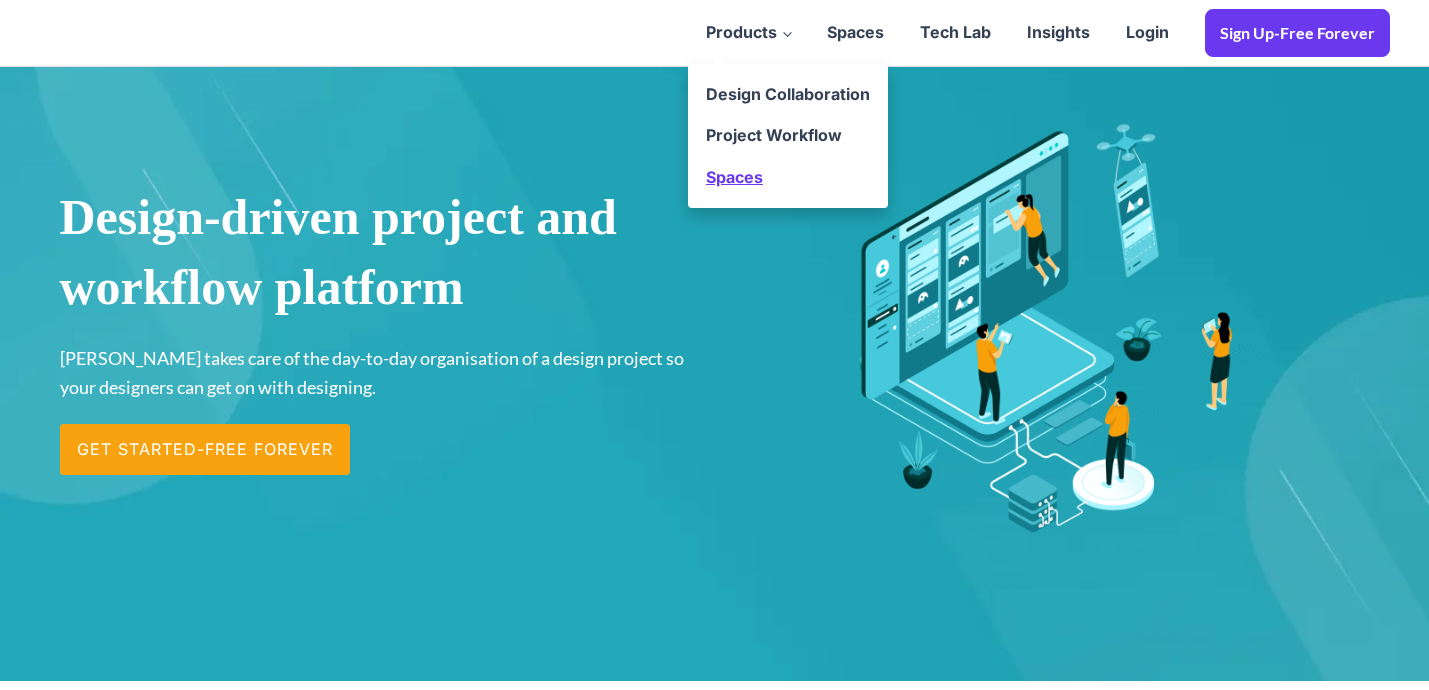 click on "Spaces" at bounding box center [788, 178] 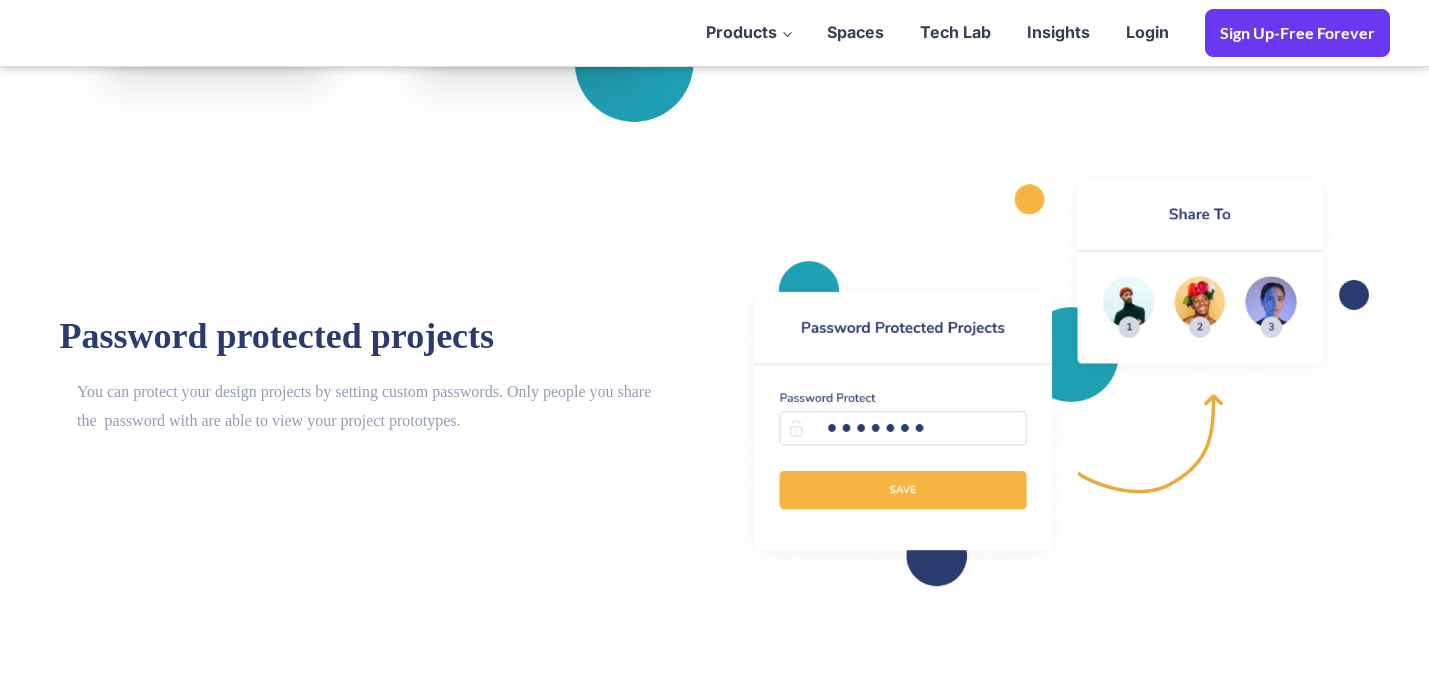 scroll, scrollTop: 2788, scrollLeft: 0, axis: vertical 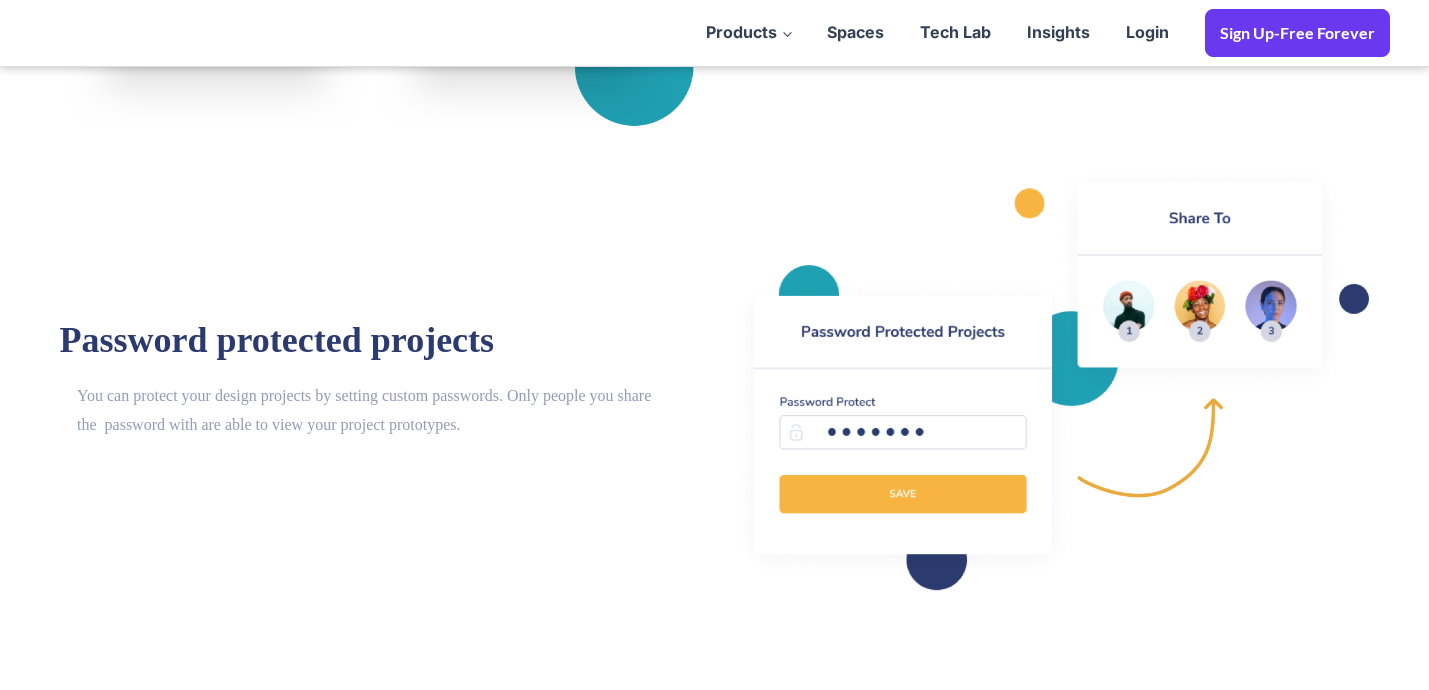 click at bounding box center (1052, 379) 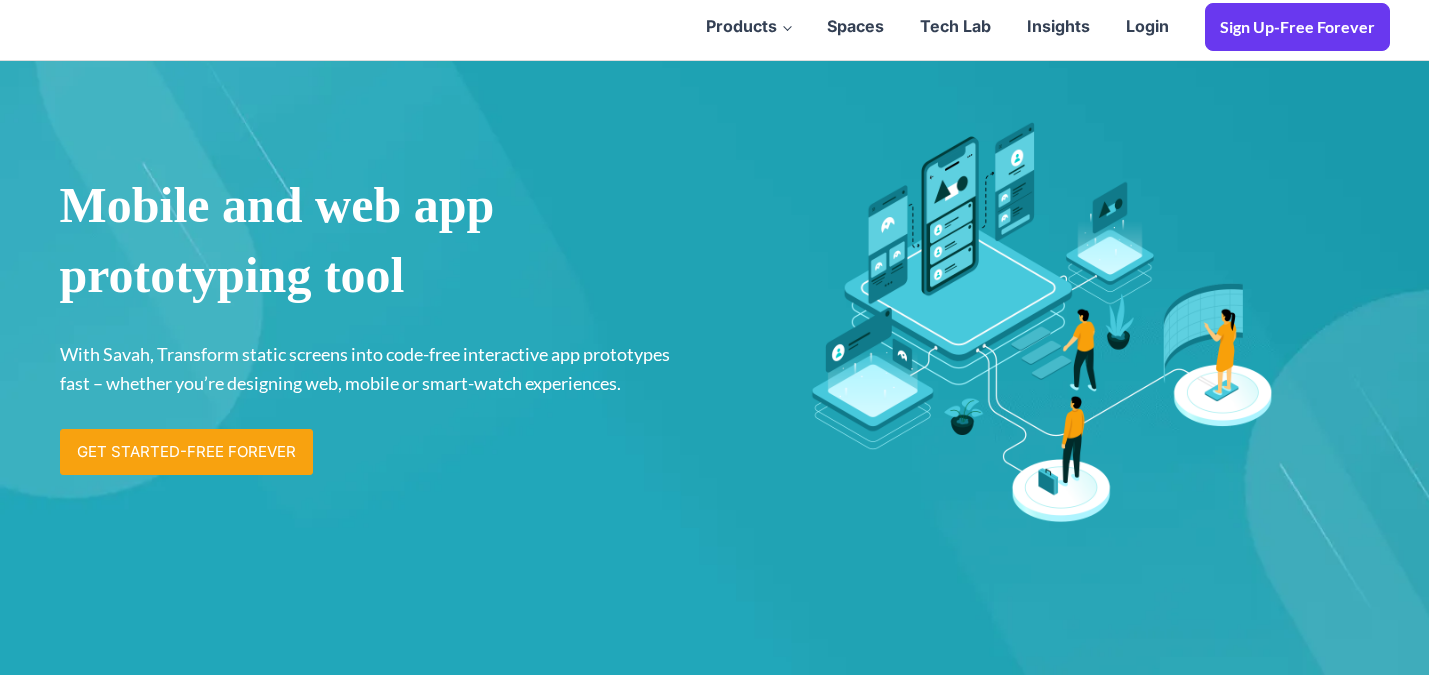 scroll, scrollTop: 0, scrollLeft: 0, axis: both 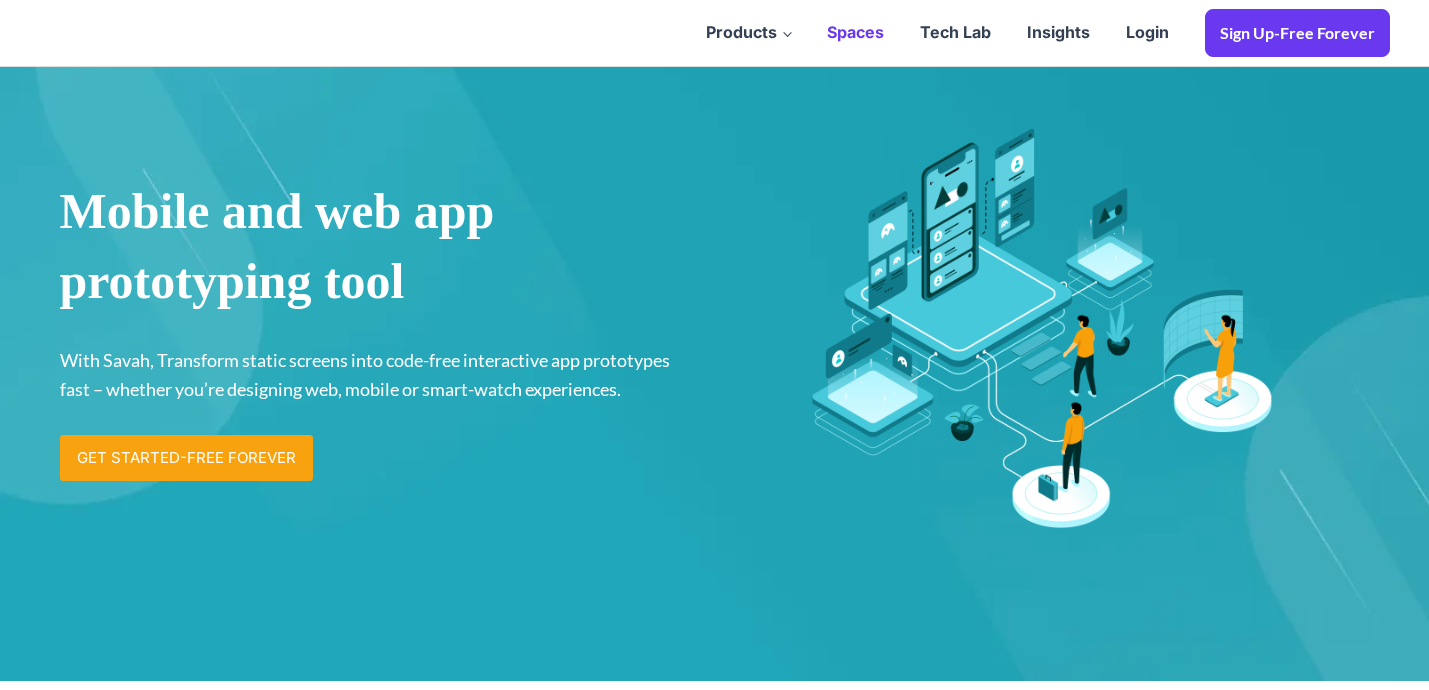 click on "Spaces" at bounding box center [855, 33] 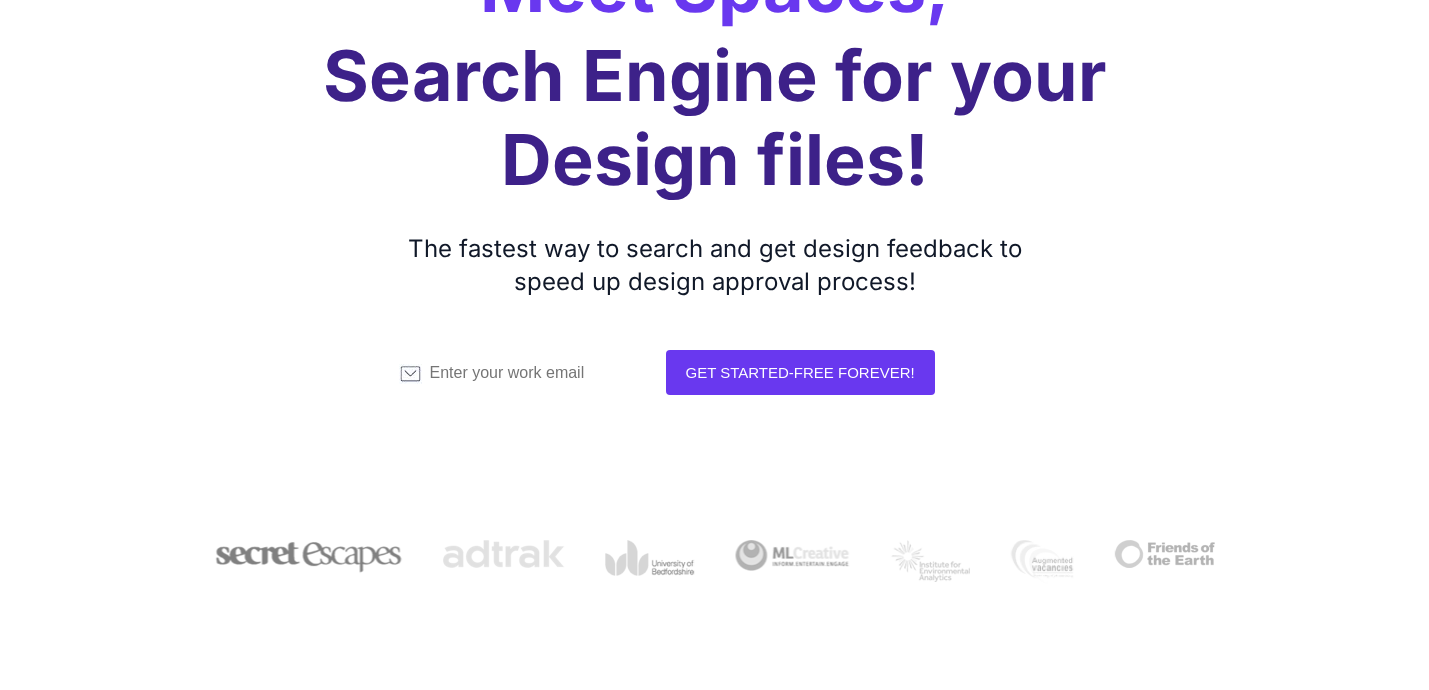 scroll, scrollTop: 0, scrollLeft: 0, axis: both 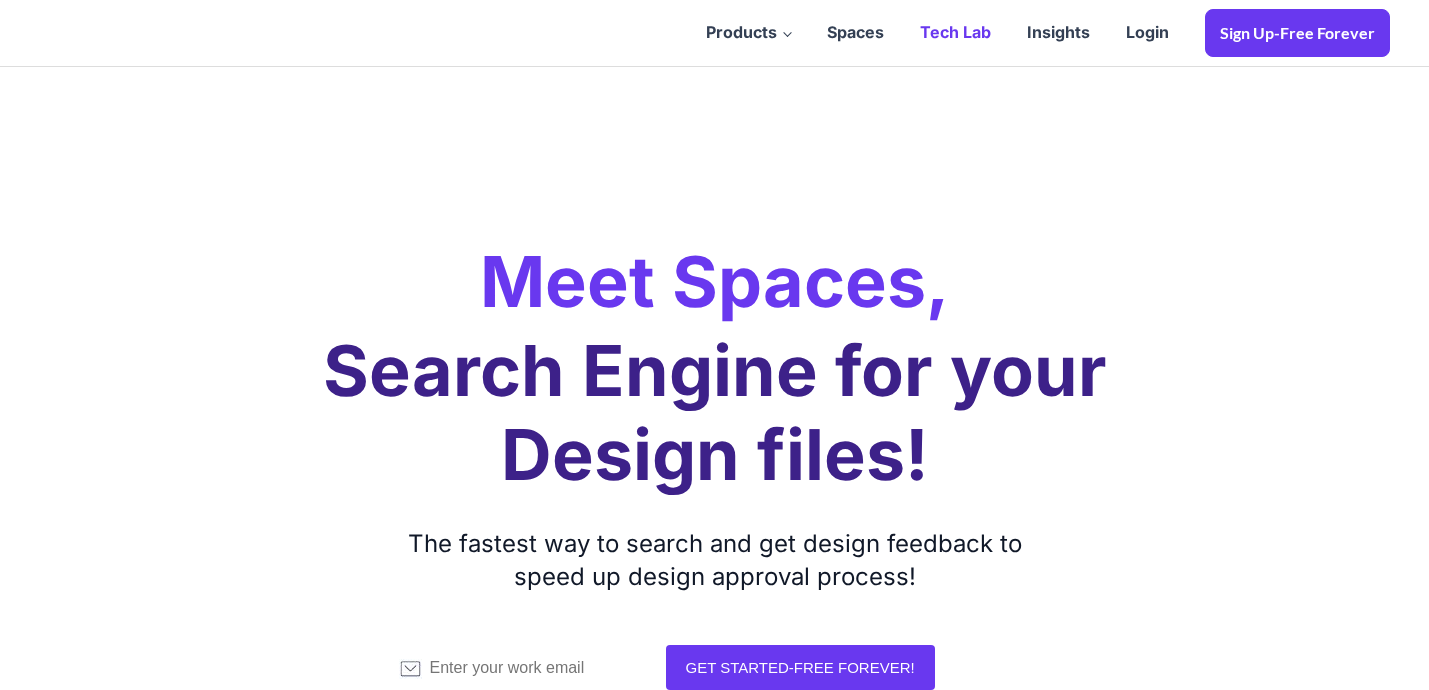 click on "Tech Lab" at bounding box center [955, 33] 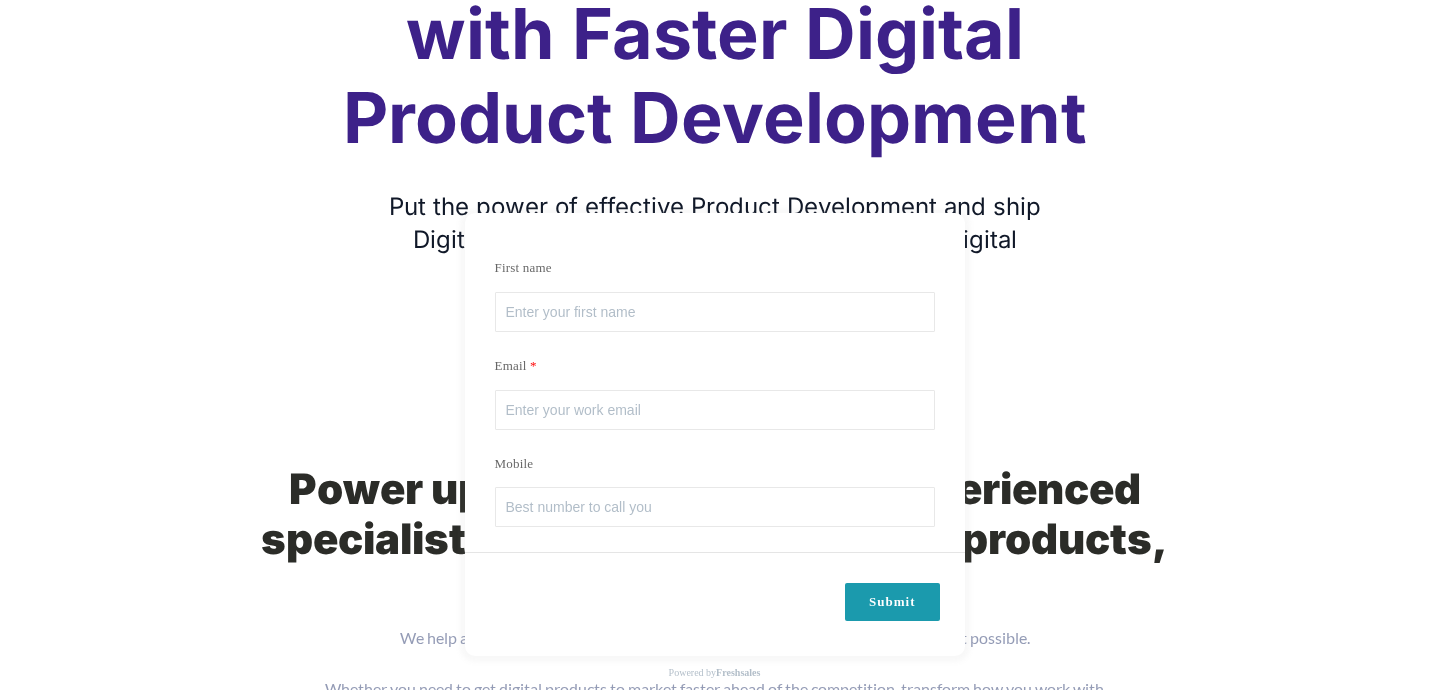 scroll, scrollTop: 320, scrollLeft: 0, axis: vertical 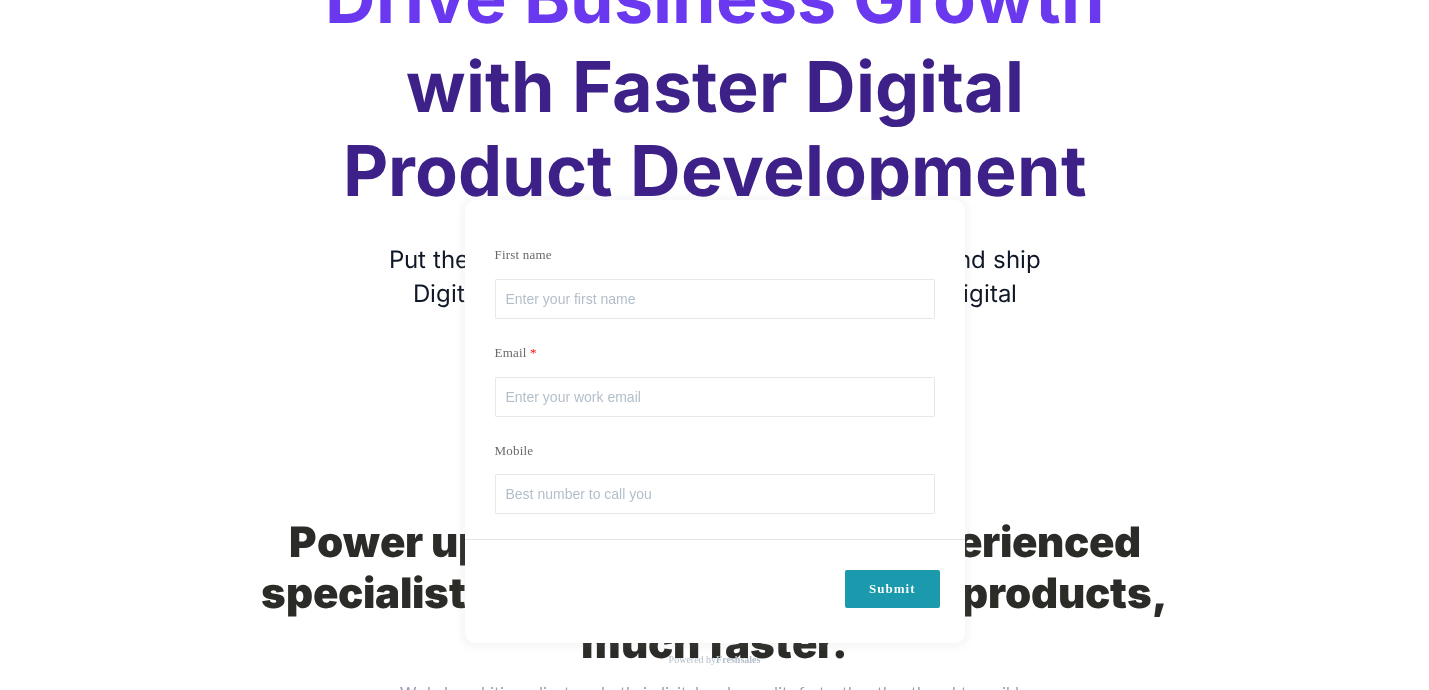 click on "First name Email Mobile Lifecycle stage Subscriber Lead Marketing Qualified Lead Sales Qualified Lead Opportunity Customer × Lead entity type 2 web form id 44a2c57e5440bd26e676fb1a0093f2a6320857606345540effa39e718a6d6219 Submit
×
Powered by   Freshsales" at bounding box center [714, 421] 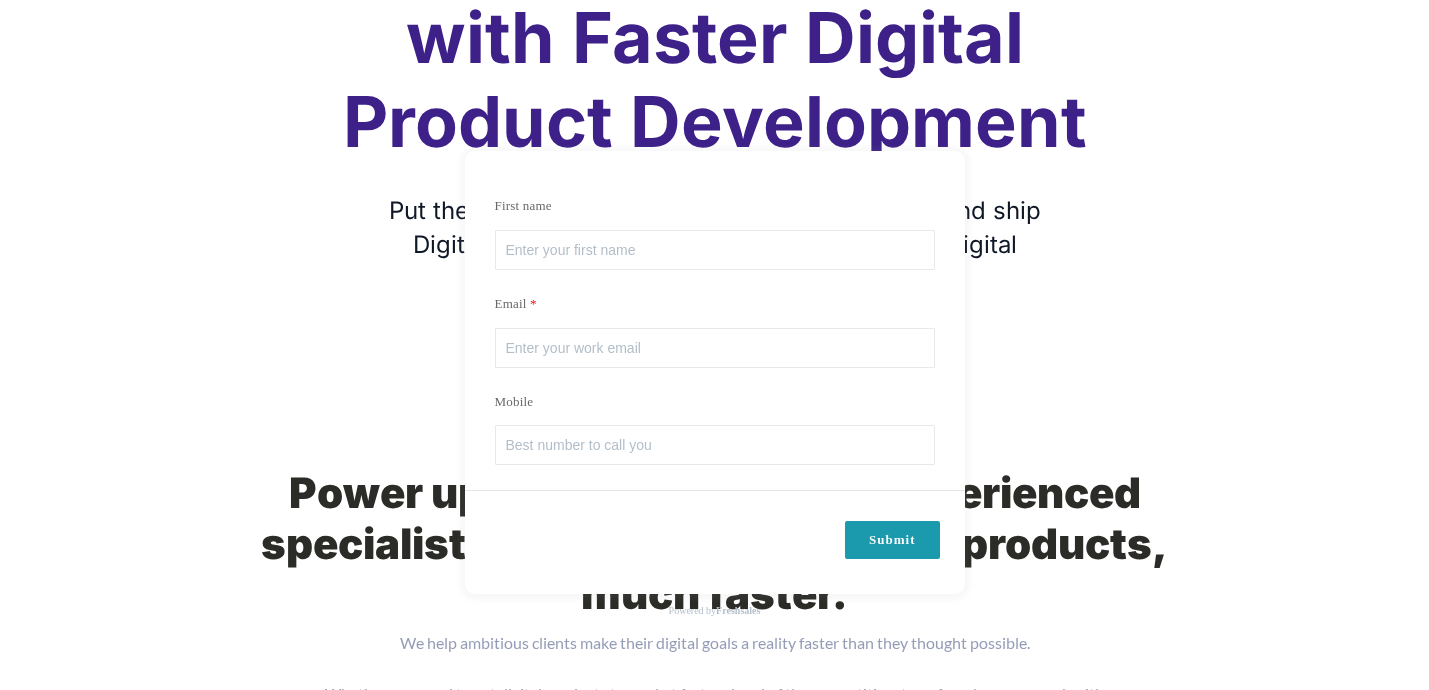 scroll, scrollTop: 0, scrollLeft: 0, axis: both 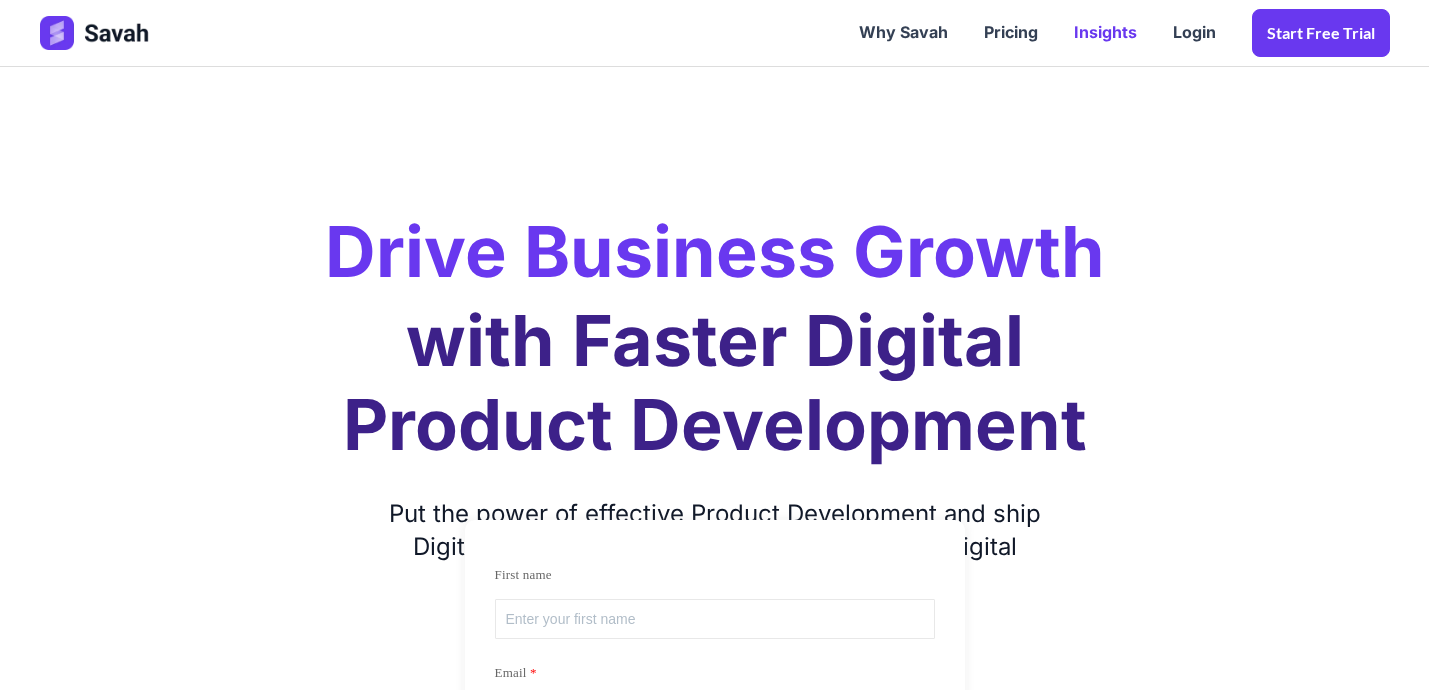 click on "Insights" at bounding box center (1105, 33) 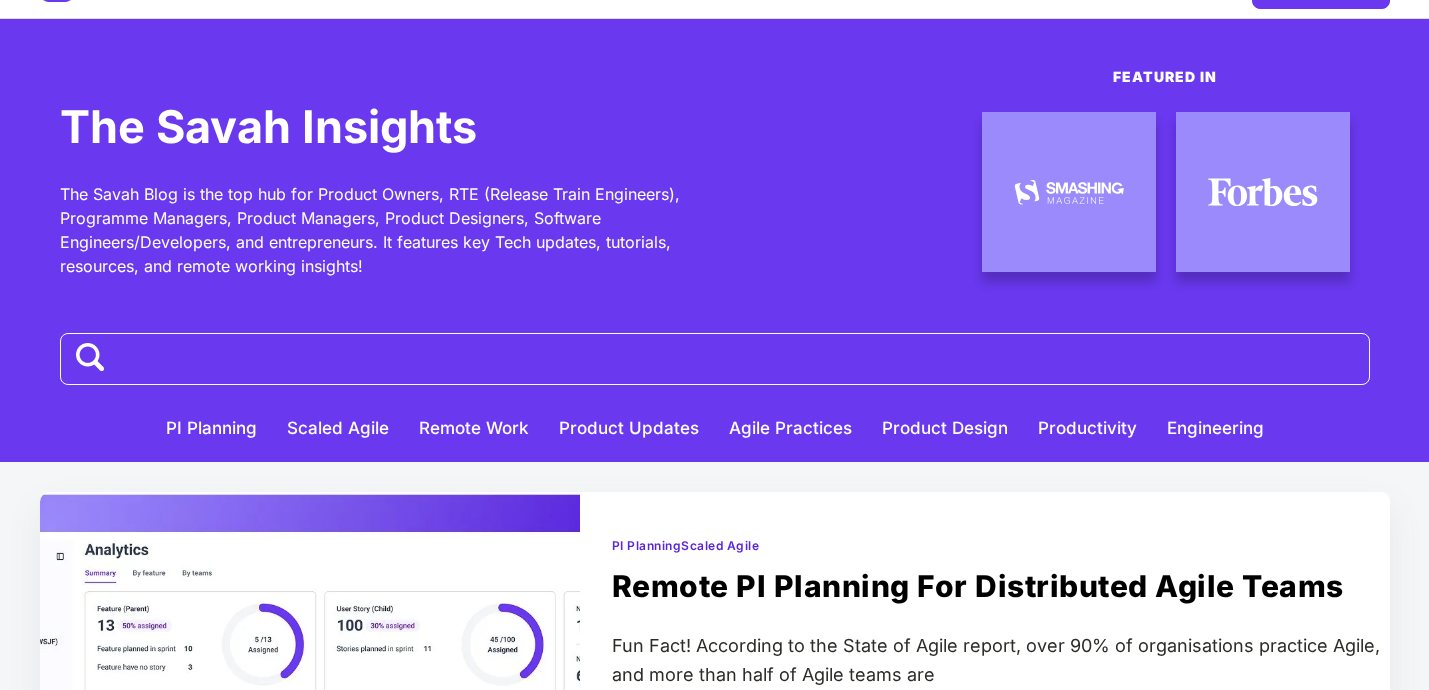 scroll, scrollTop: 0, scrollLeft: 0, axis: both 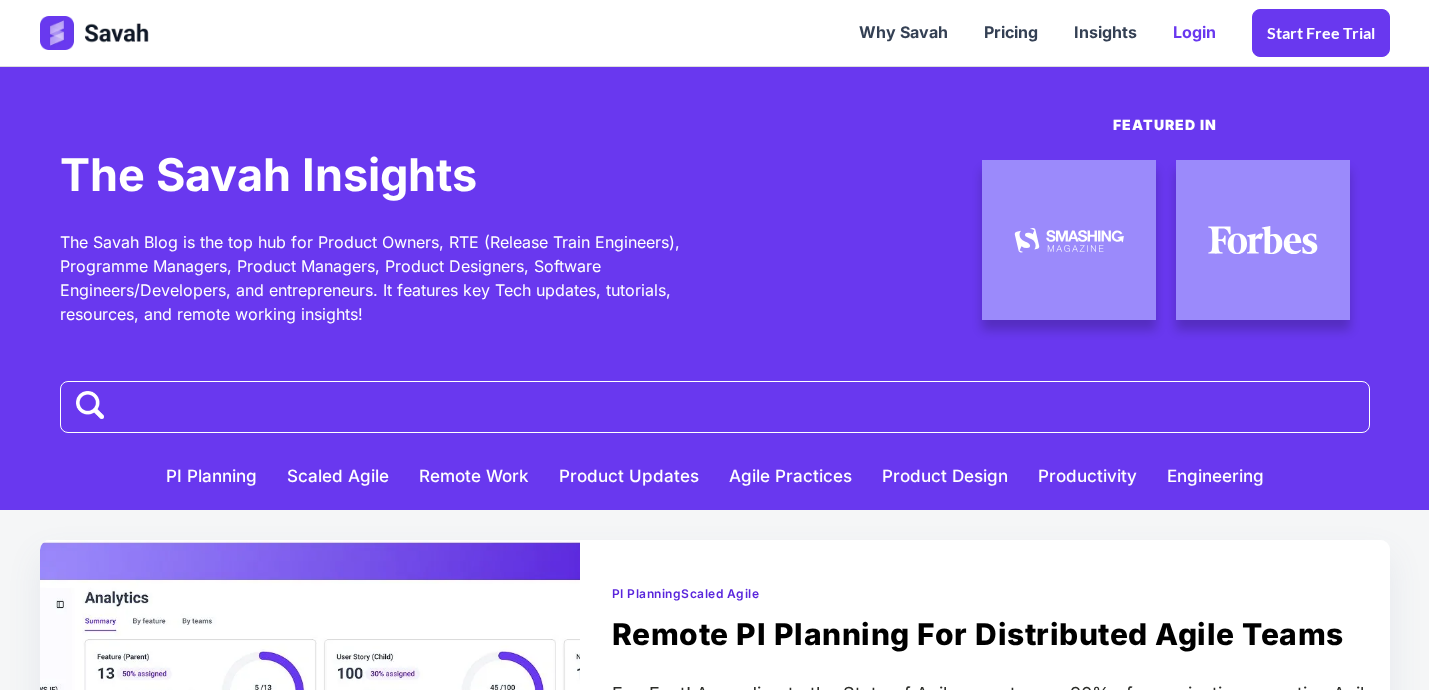 click on "Login" at bounding box center (1194, 33) 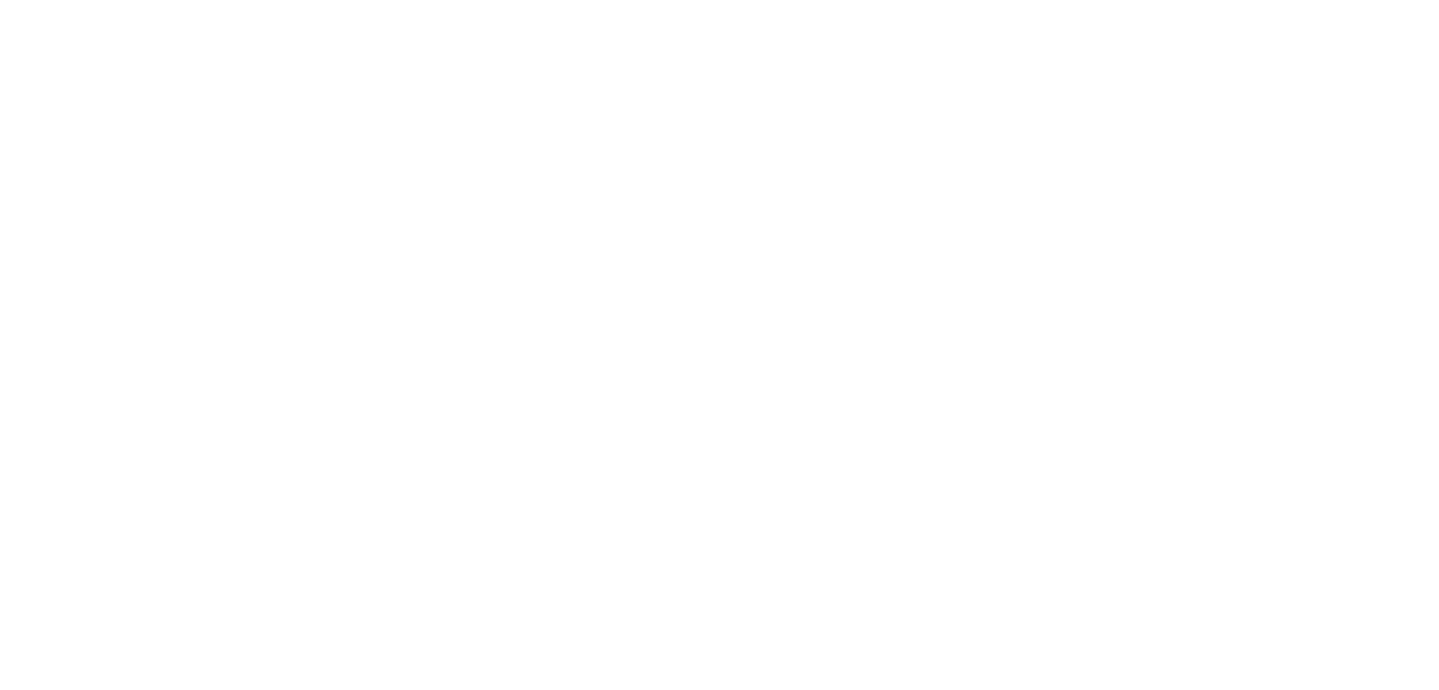 scroll, scrollTop: 0, scrollLeft: 0, axis: both 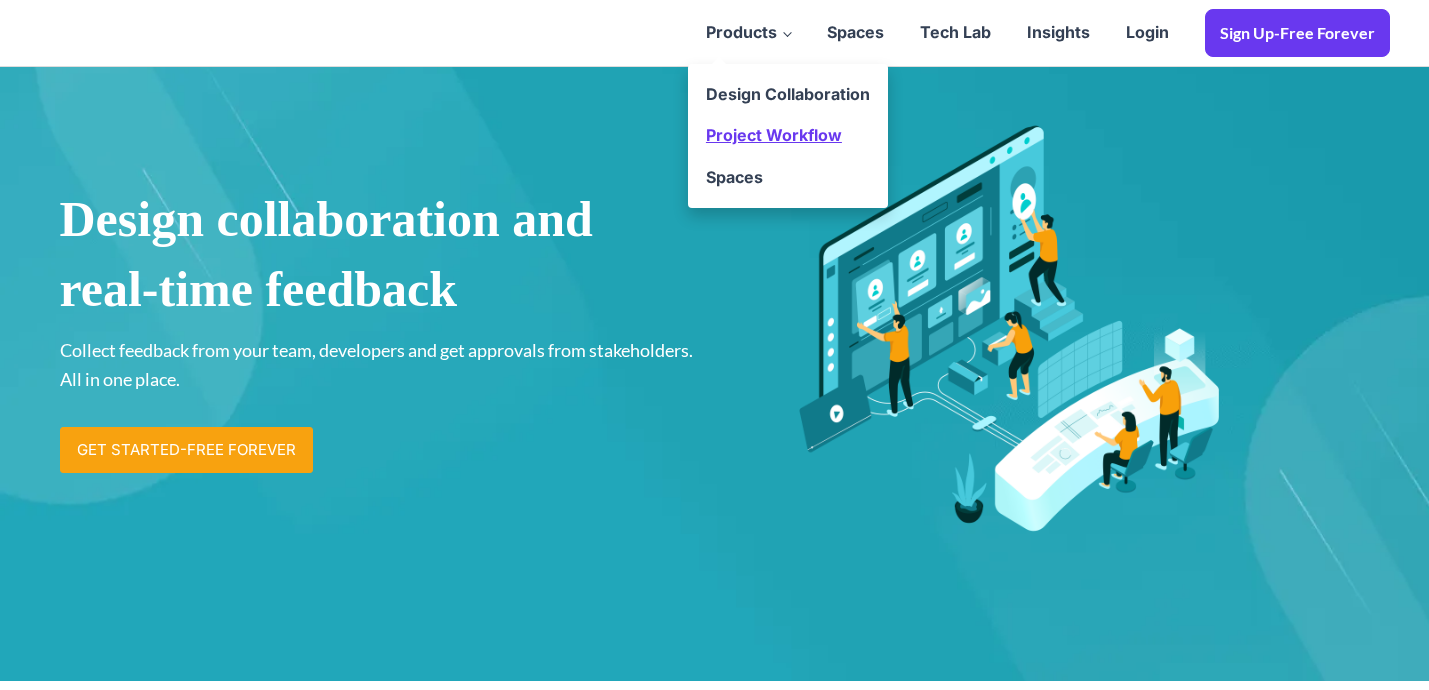 click on "Project Workflow" at bounding box center [788, 136] 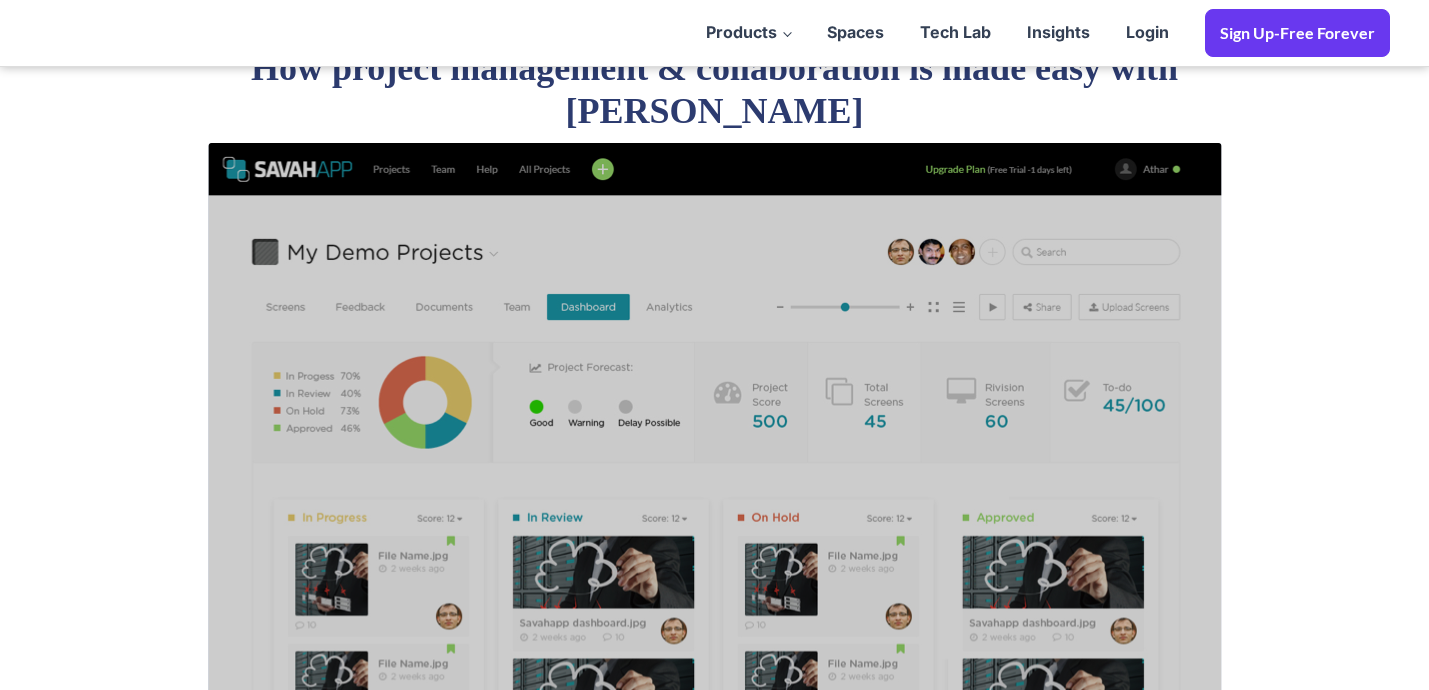 scroll, scrollTop: 698, scrollLeft: 0, axis: vertical 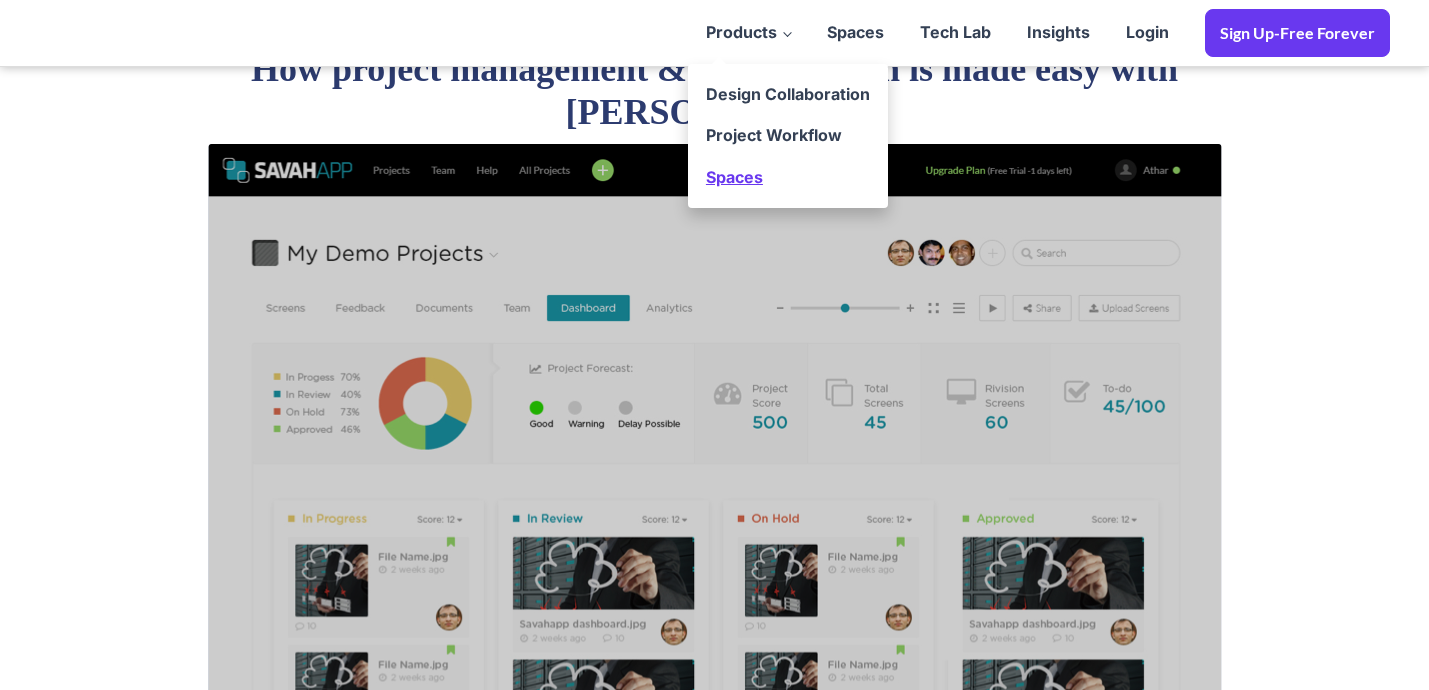 click on "Spaces" at bounding box center (788, 178) 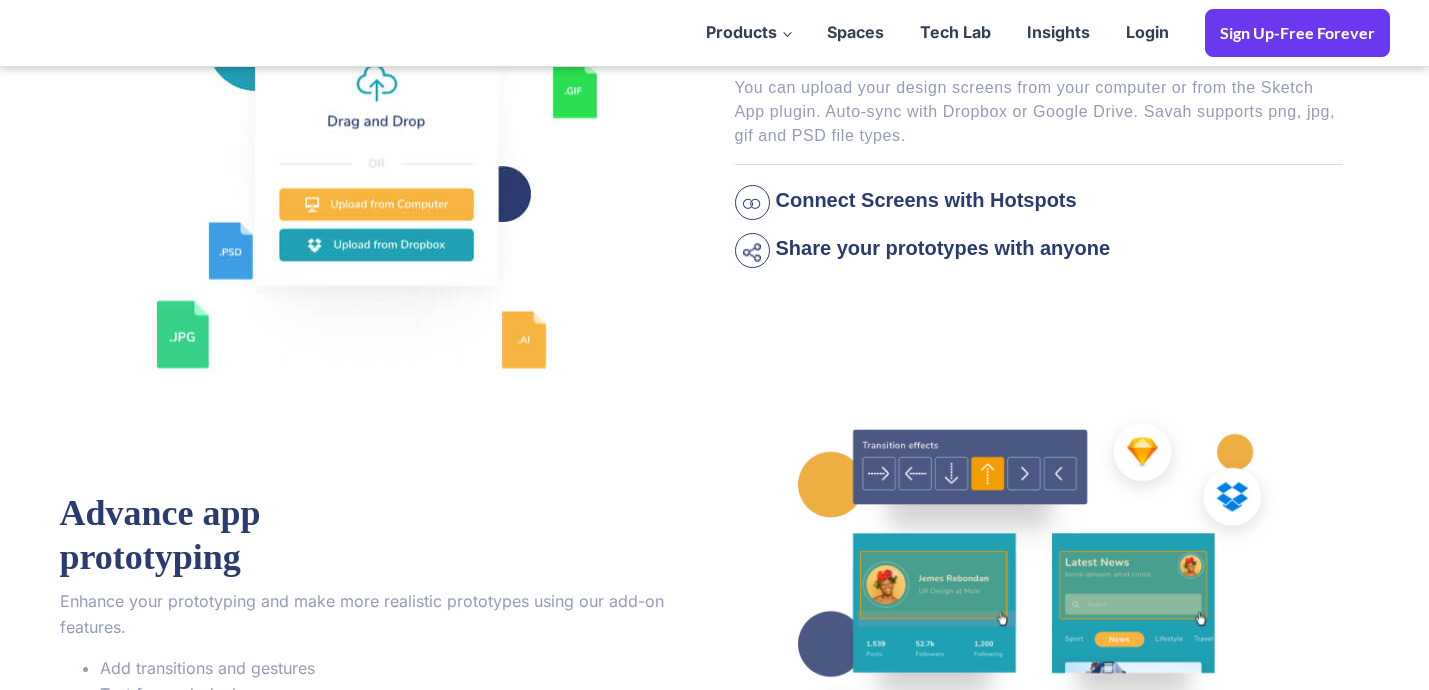scroll, scrollTop: 1398, scrollLeft: 0, axis: vertical 